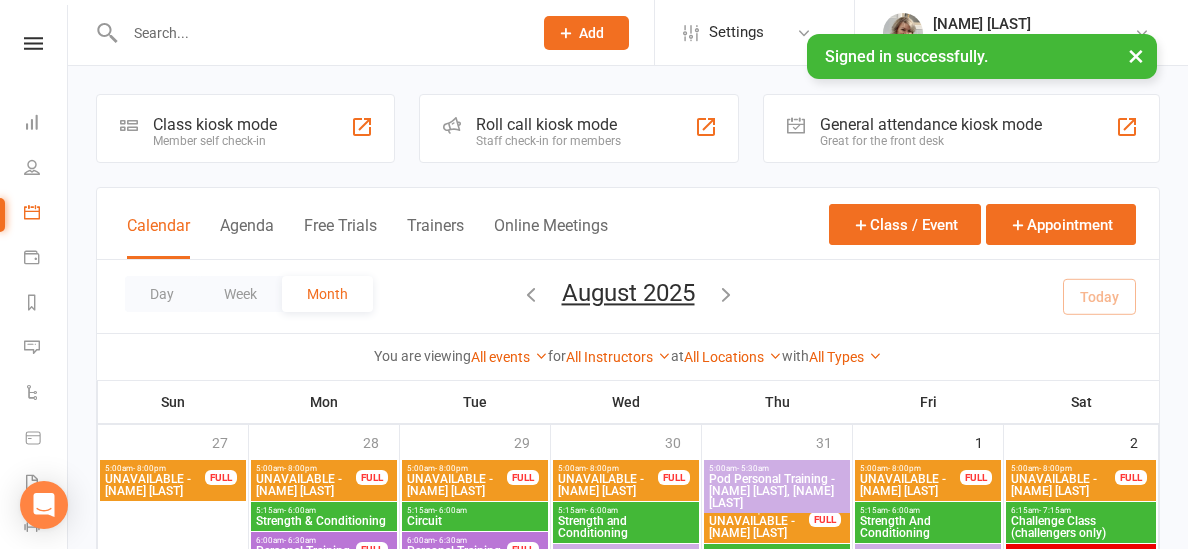 scroll, scrollTop: 0, scrollLeft: 0, axis: both 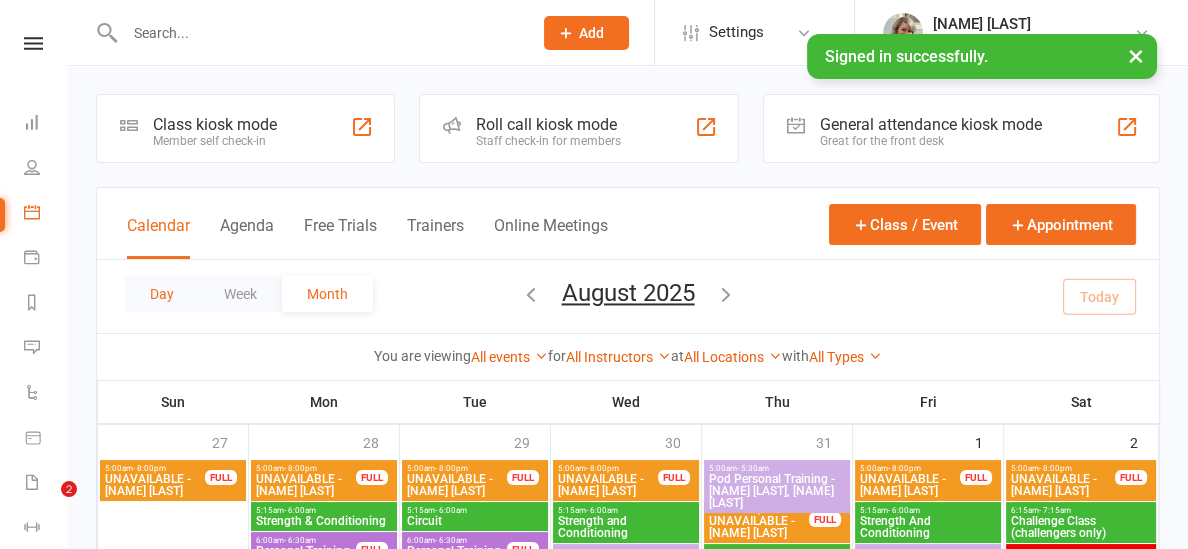 click on "Day" at bounding box center (162, 294) 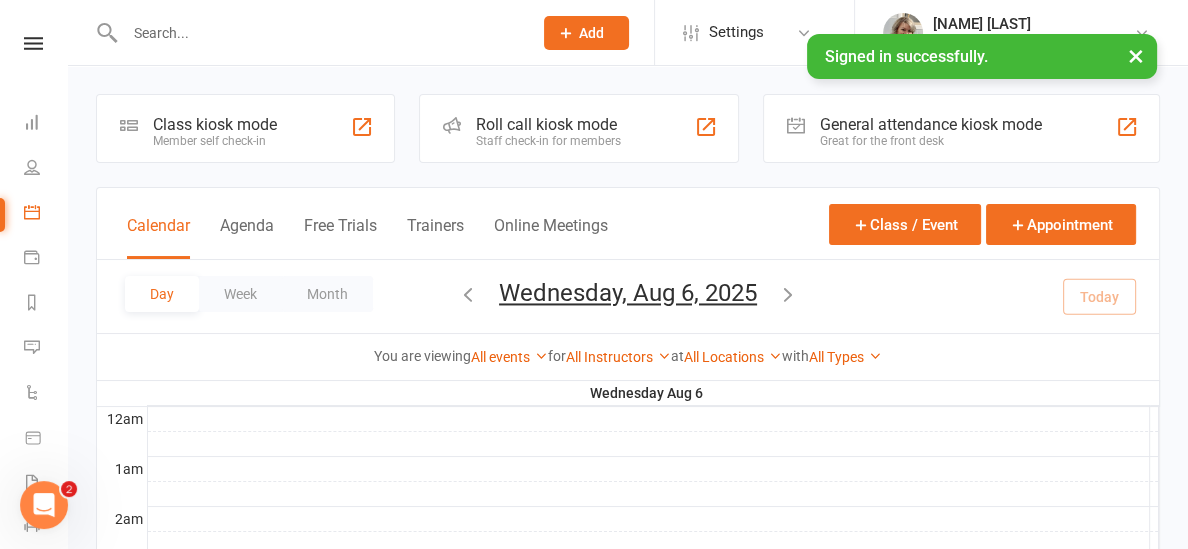 scroll, scrollTop: 0, scrollLeft: 0, axis: both 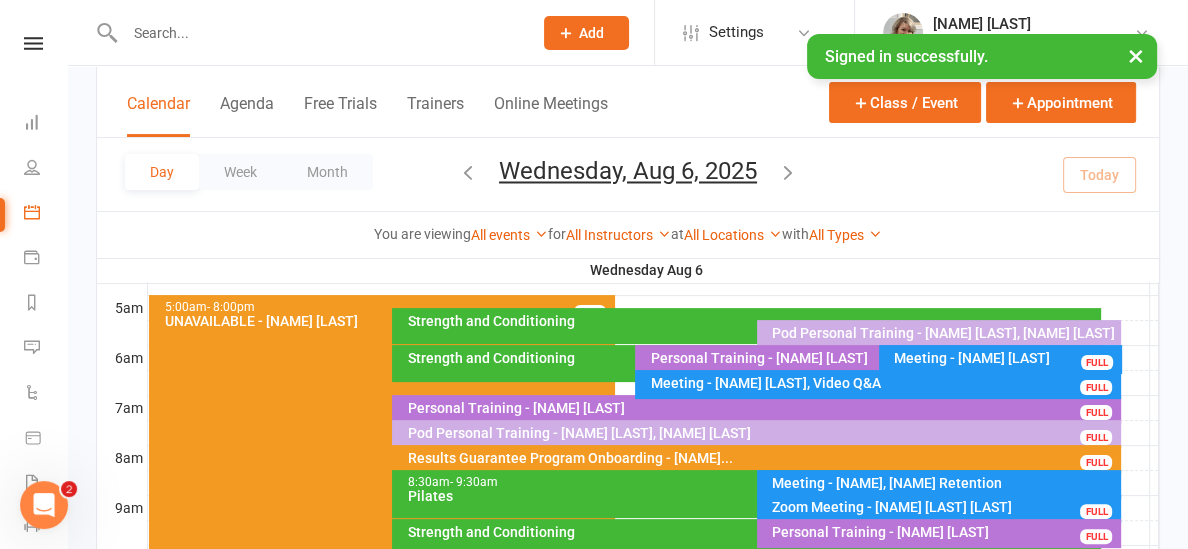 drag, startPoint x: 629, startPoint y: 436, endPoint x: 640, endPoint y: 464, distance: 30.083218 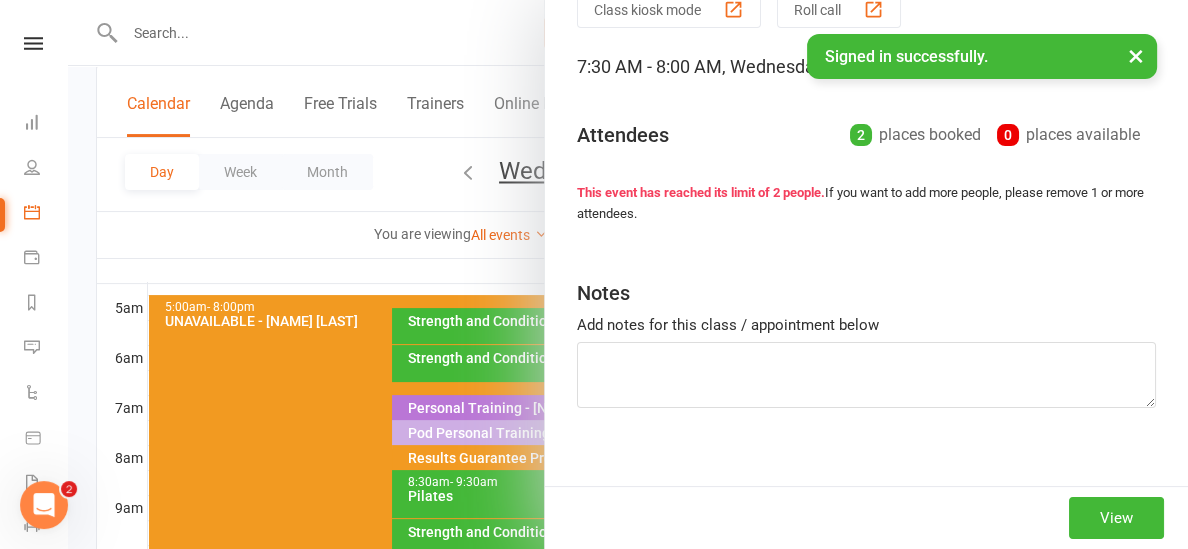 scroll, scrollTop: 115, scrollLeft: 0, axis: vertical 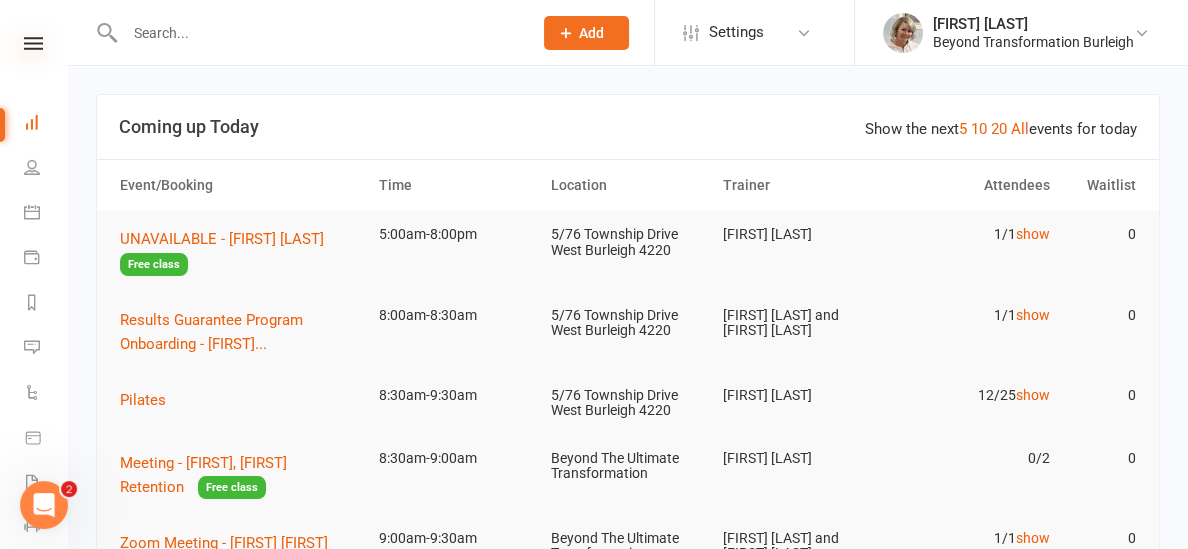 click at bounding box center [33, 43] 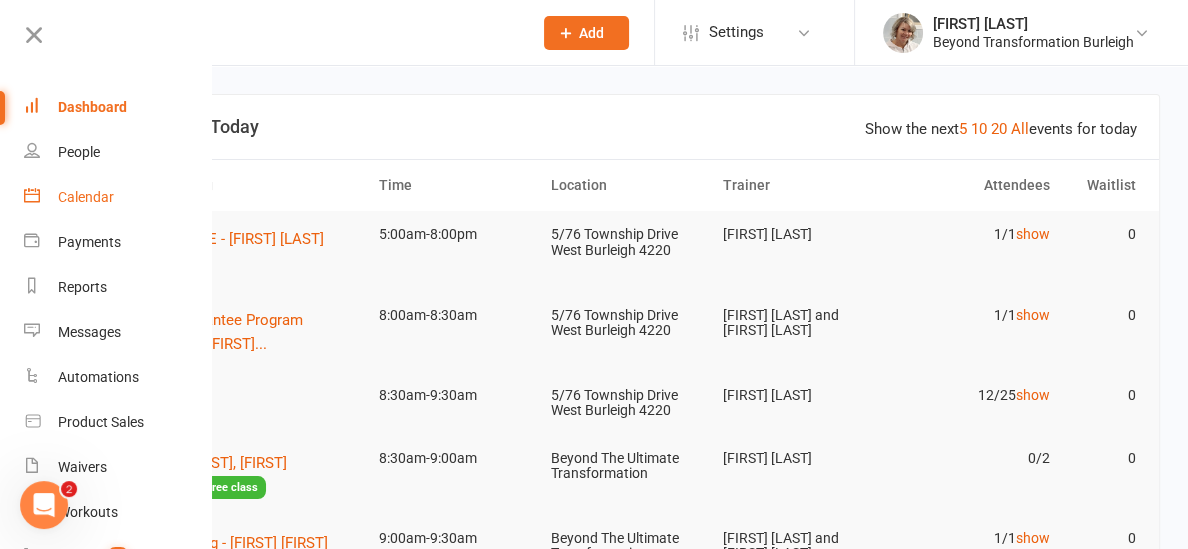 click on "Calendar" at bounding box center (118, 197) 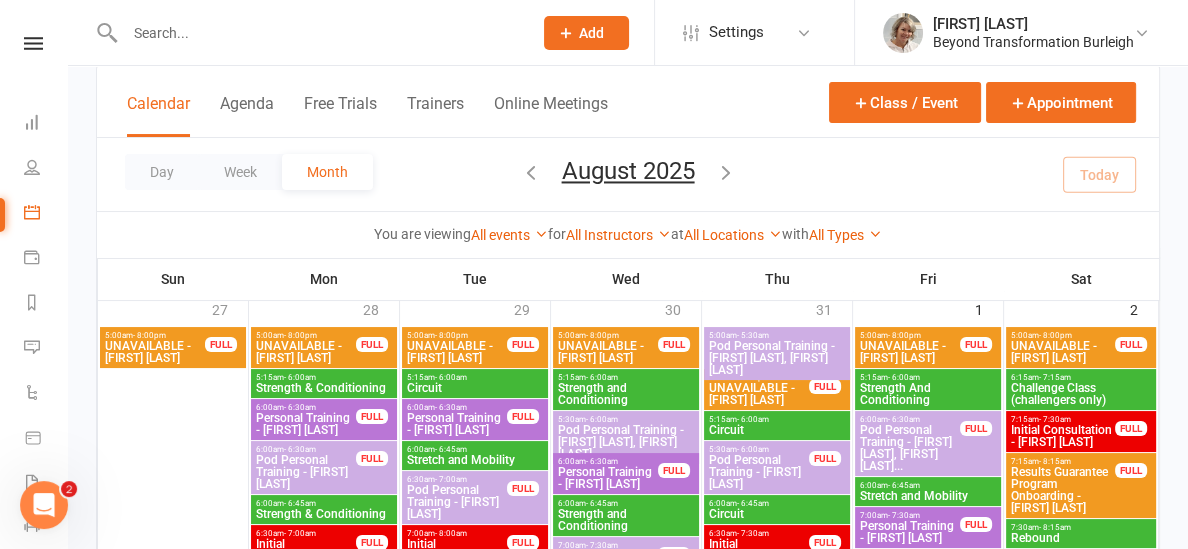 scroll, scrollTop: 0, scrollLeft: 0, axis: both 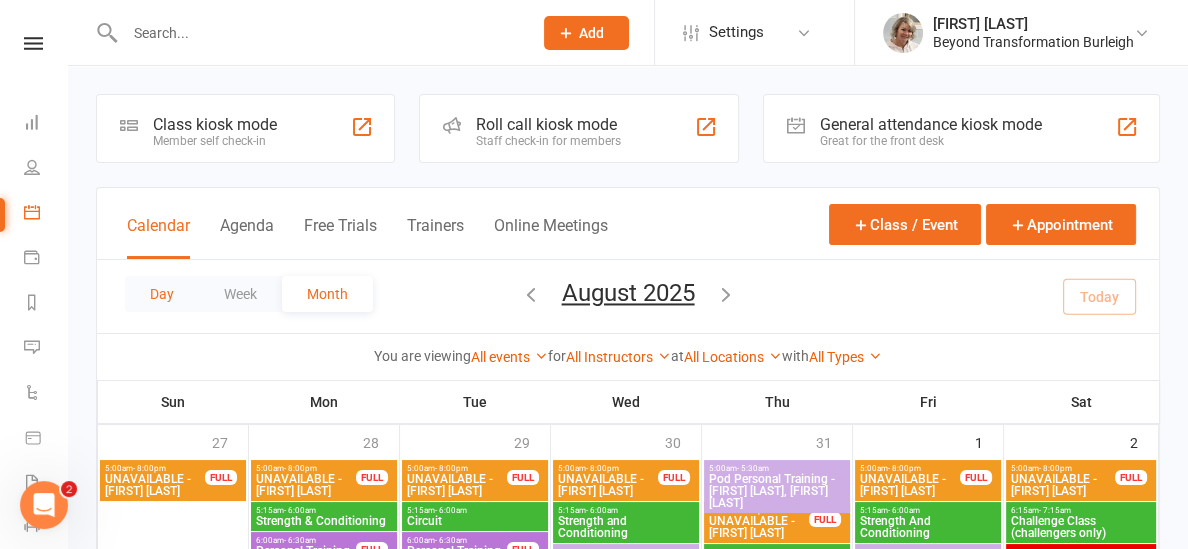 click on "Day" at bounding box center (162, 294) 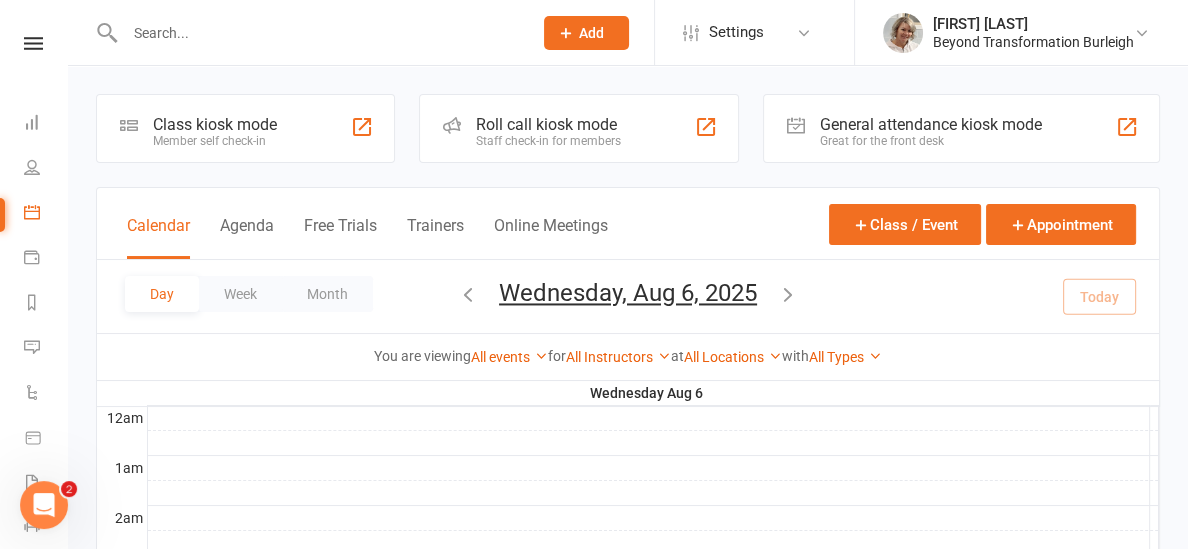scroll, scrollTop: 0, scrollLeft: 0, axis: both 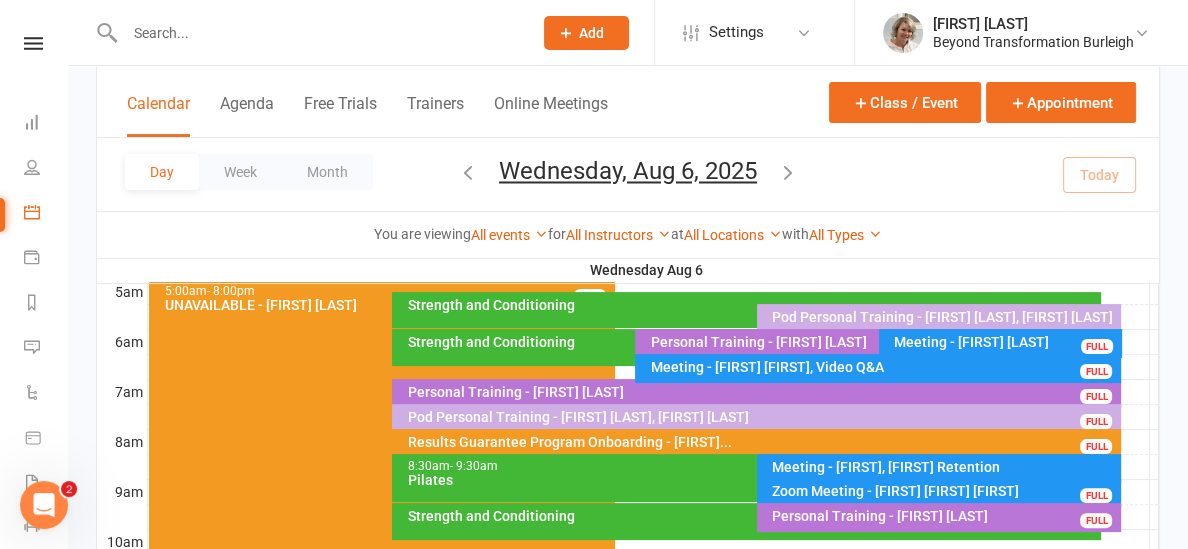 click on "Pod Personal Training - [FIRST] [LAST], [FIRST] [LAST]" at bounding box center (761, 417) 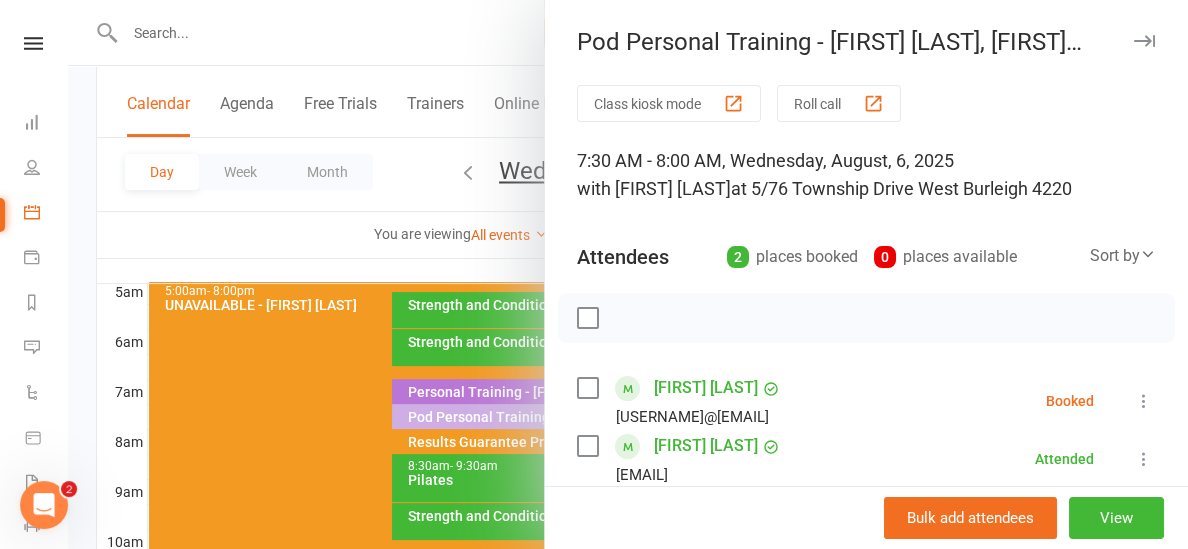 click at bounding box center (1144, 401) 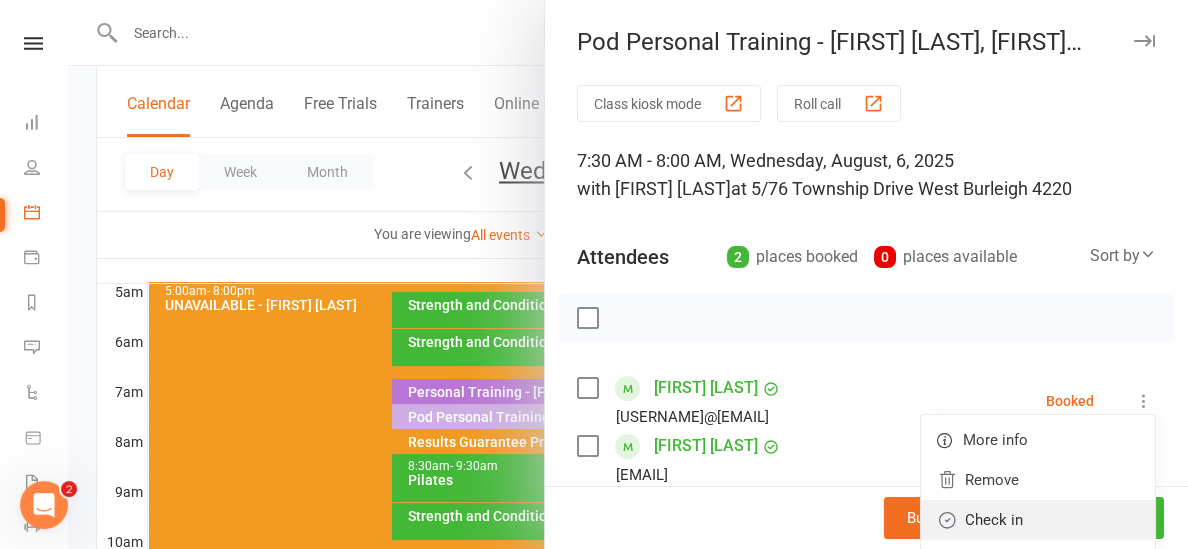click on "Check in" at bounding box center [1038, 520] 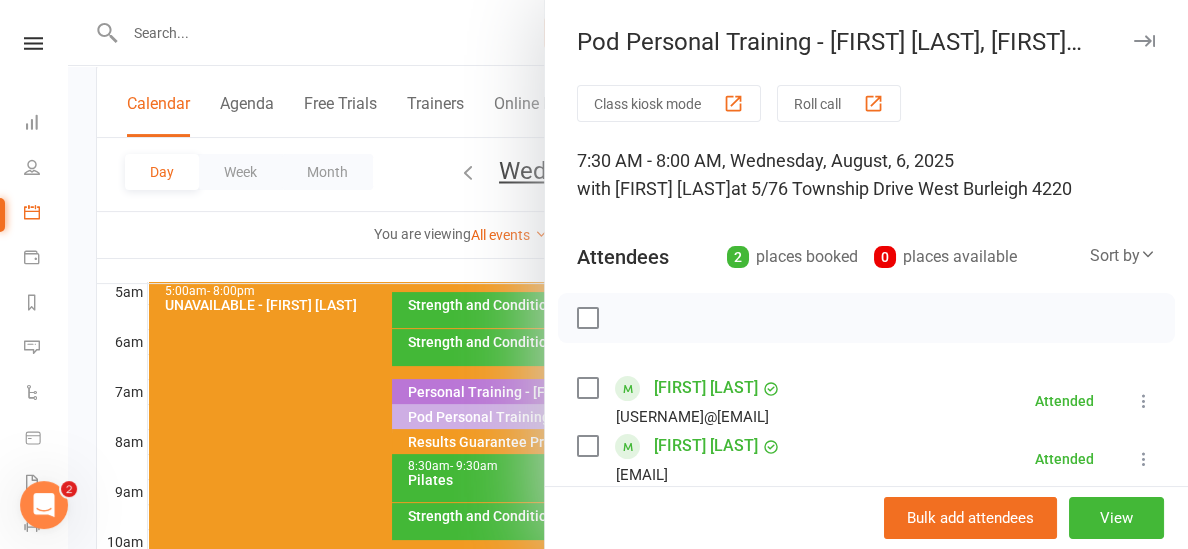 click at bounding box center (628, 274) 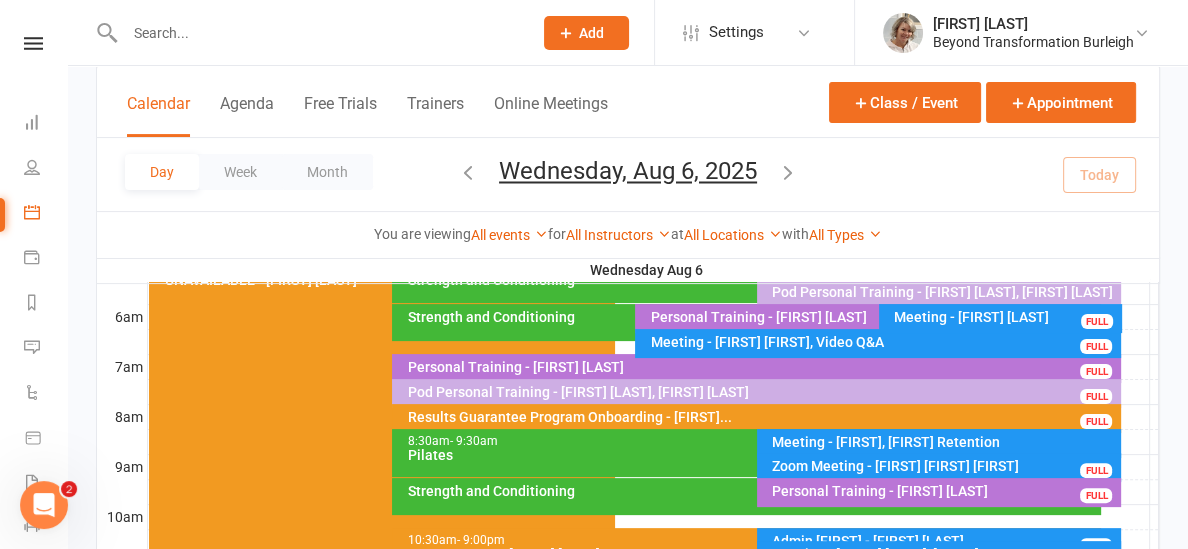 scroll, scrollTop: 413, scrollLeft: 0, axis: vertical 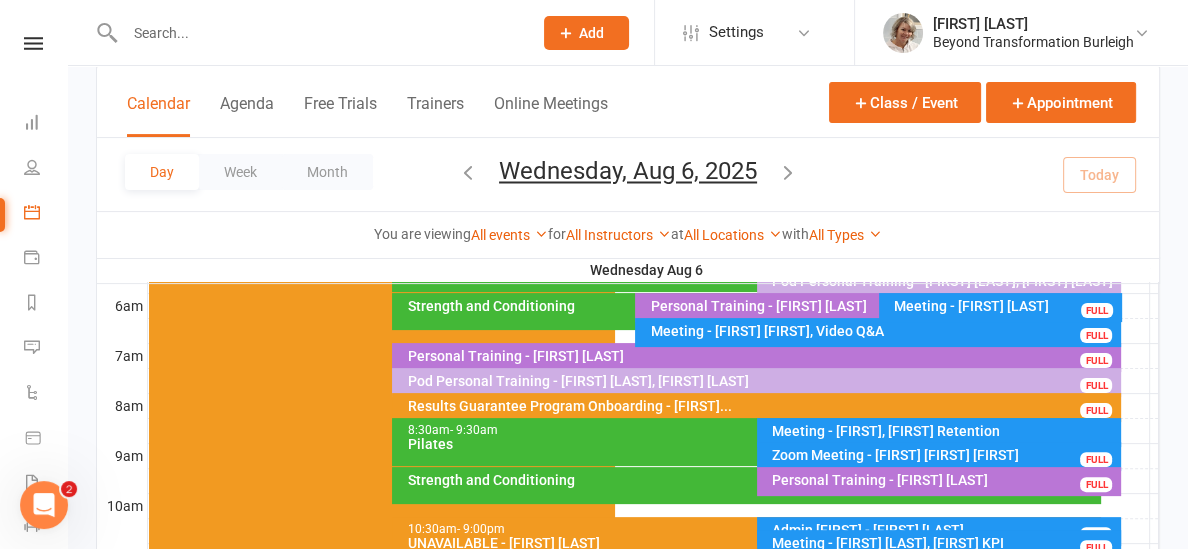 click on "8:30am  - 9:30am" at bounding box center [751, 430] 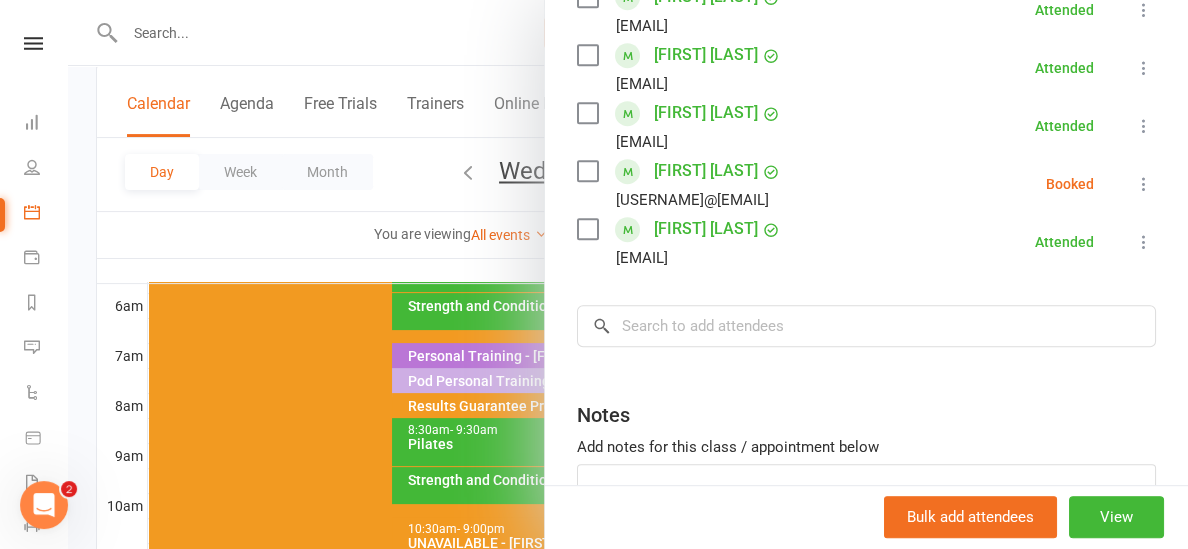 scroll, scrollTop: 664, scrollLeft: 0, axis: vertical 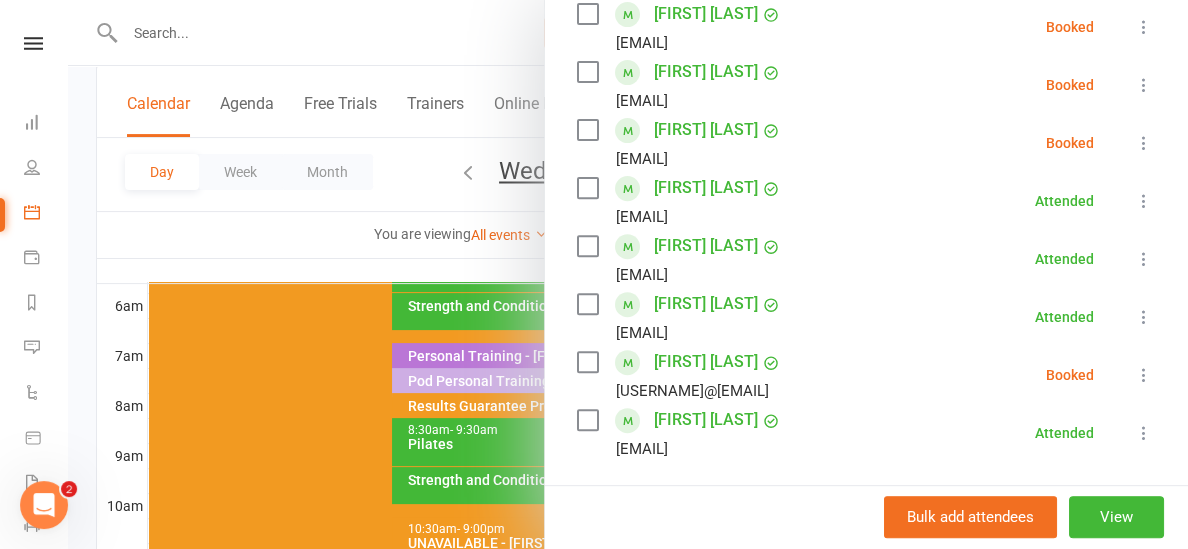 click at bounding box center (1144, 317) 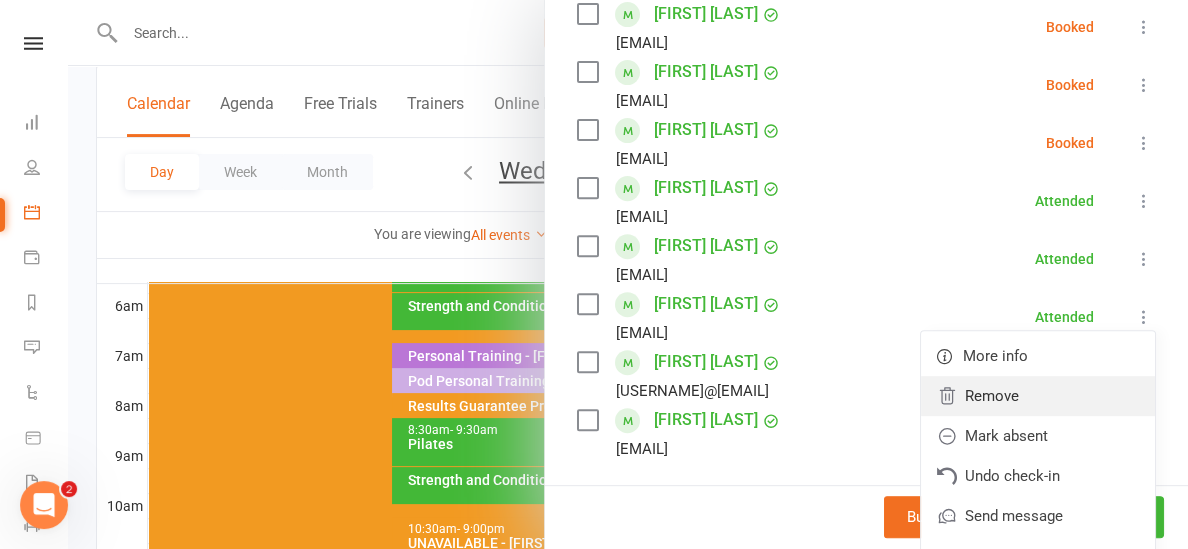 click on "Remove" at bounding box center [1038, 396] 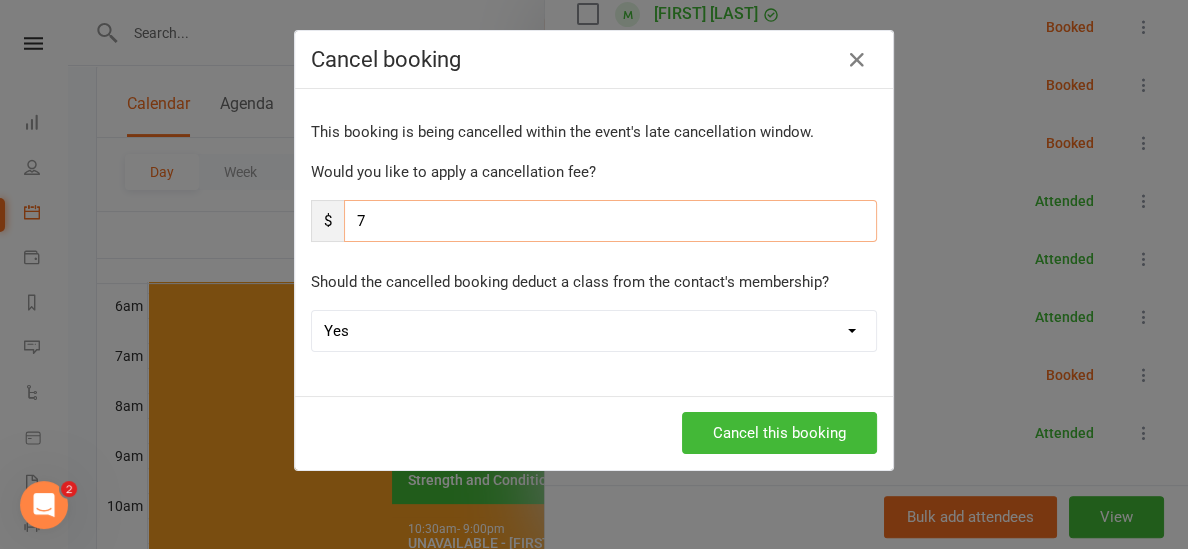 click on "7" at bounding box center (610, 221) 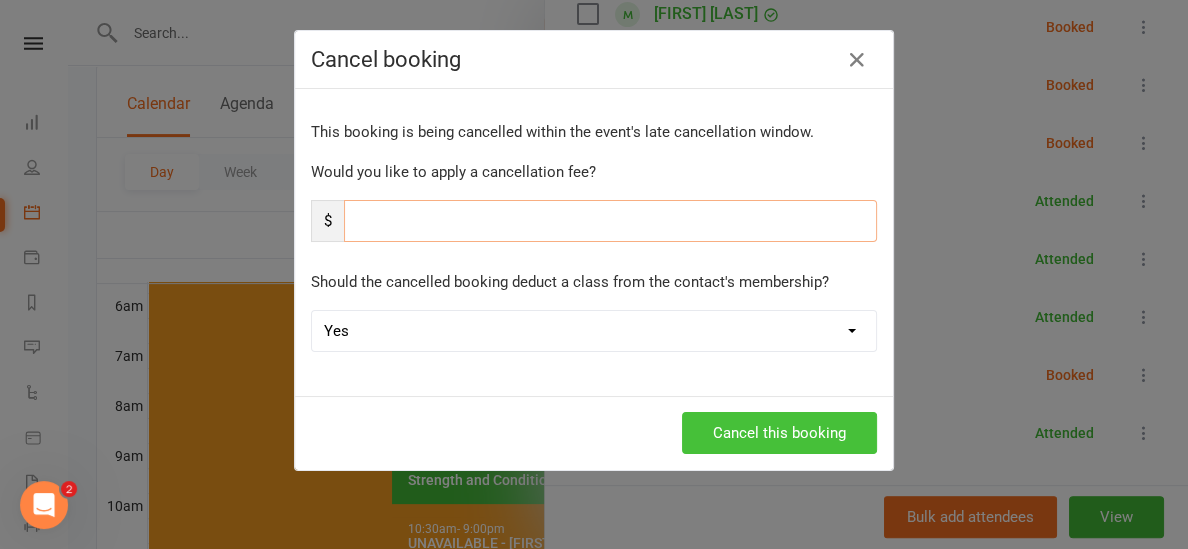 type 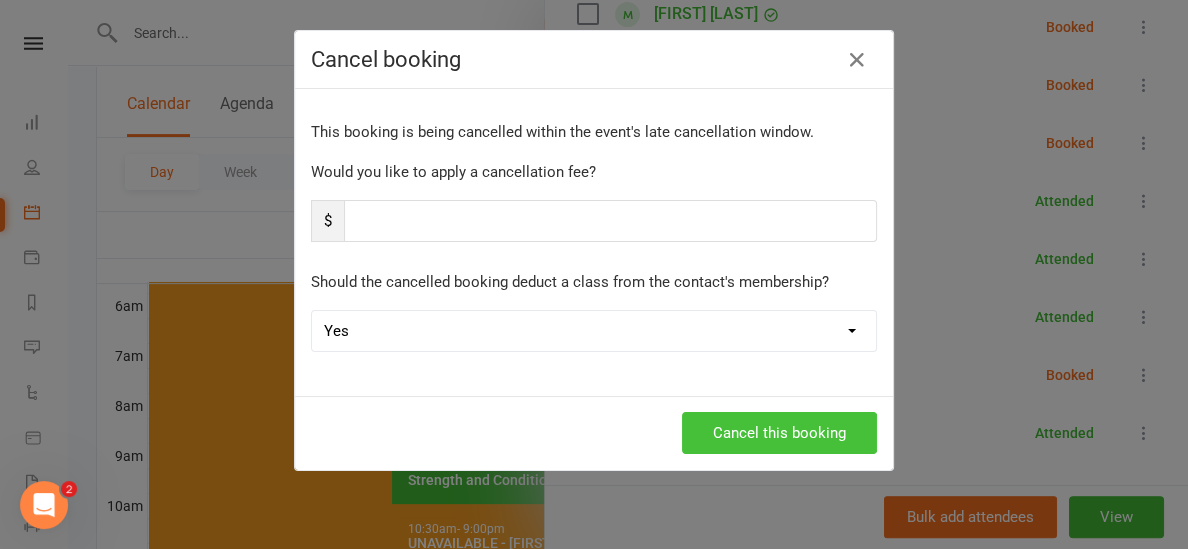 click on "Cancel this booking" at bounding box center (779, 433) 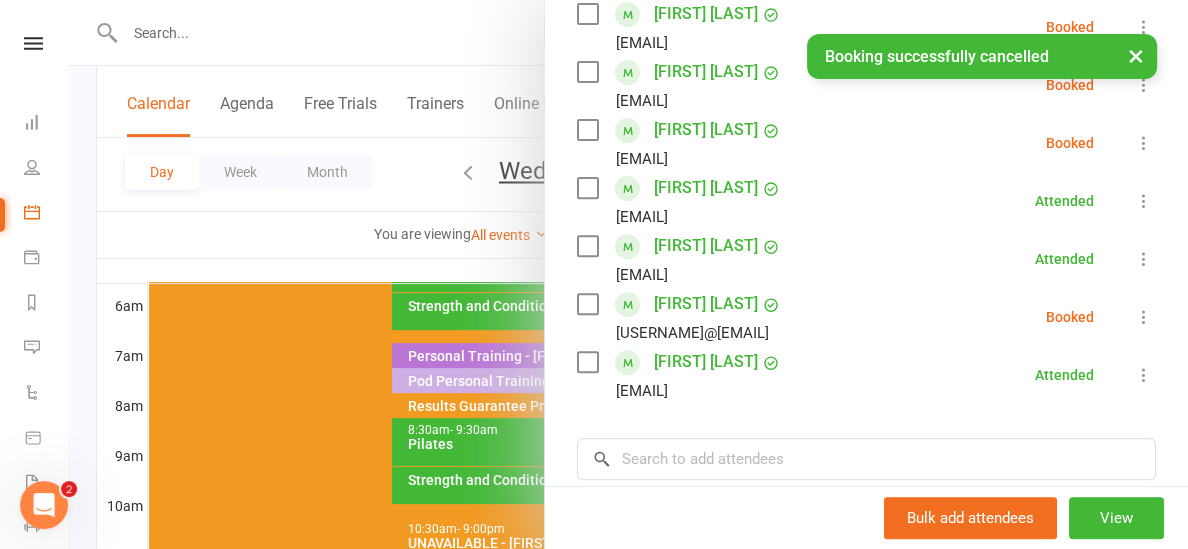 click at bounding box center (628, 274) 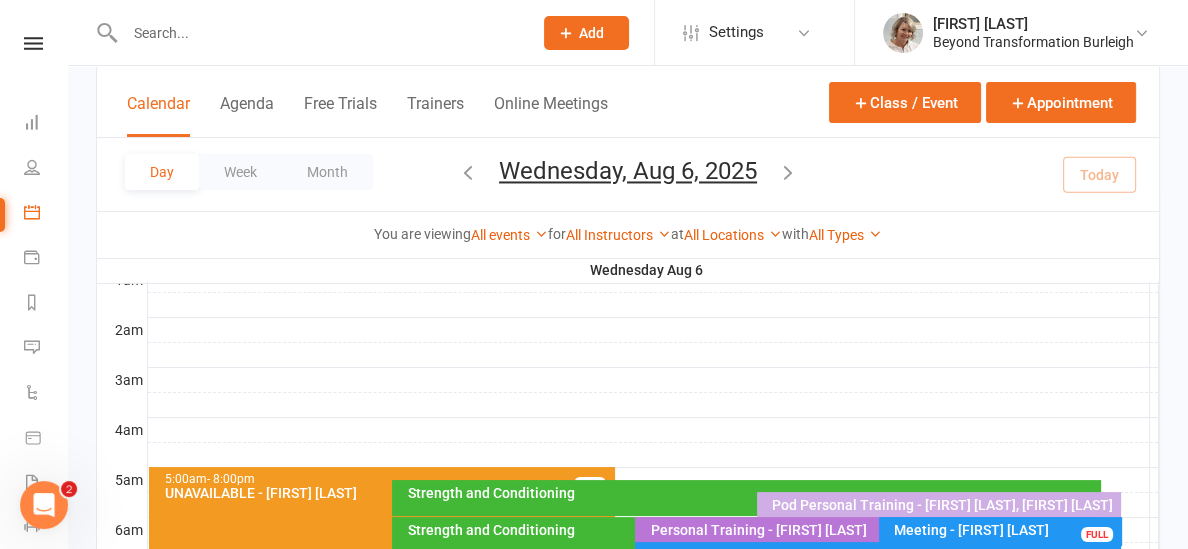 scroll, scrollTop: 195, scrollLeft: 0, axis: vertical 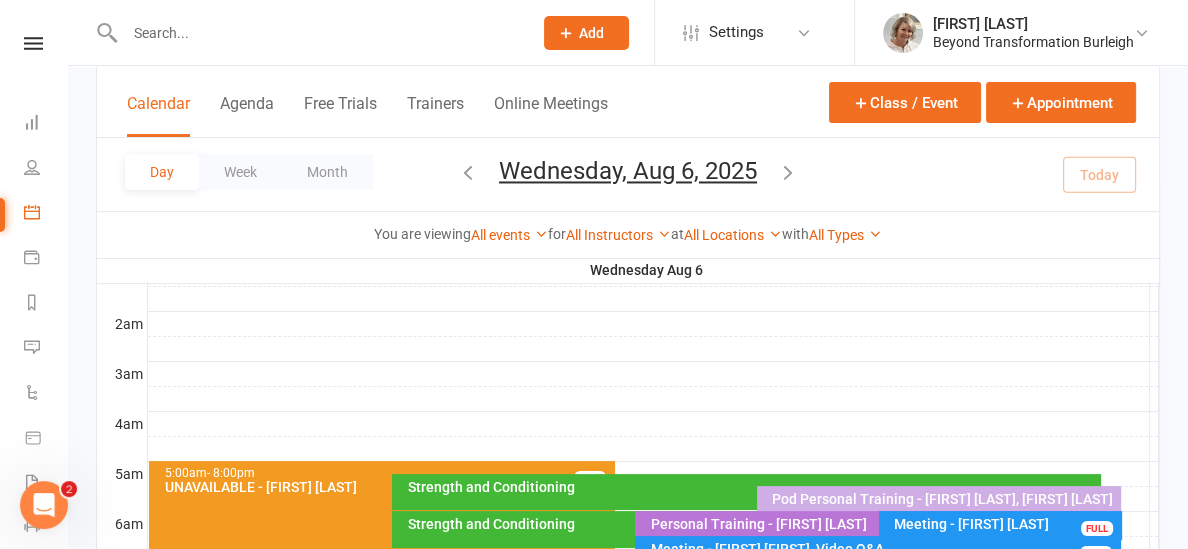 click on "Day" at bounding box center (162, 172) 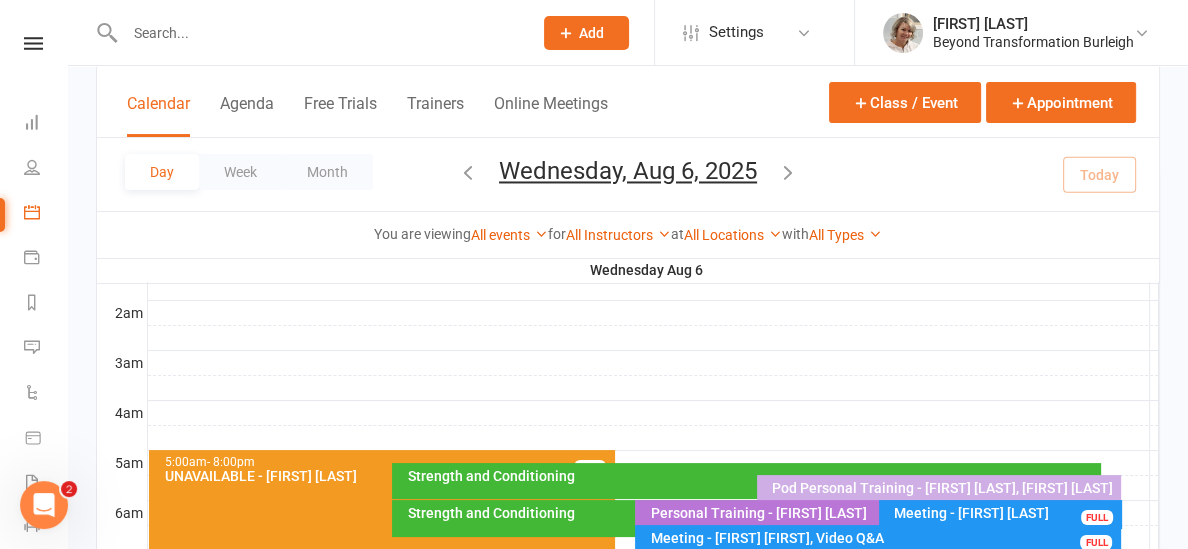 scroll, scrollTop: 186, scrollLeft: 0, axis: vertical 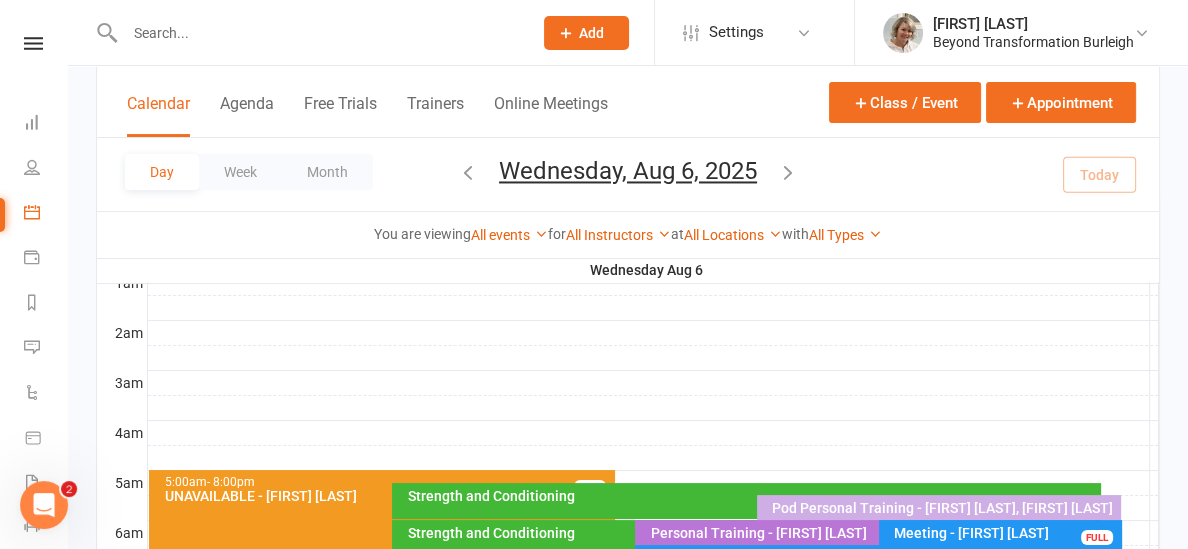 click on "Wednesday, Aug 6, 2025" at bounding box center [628, 171] 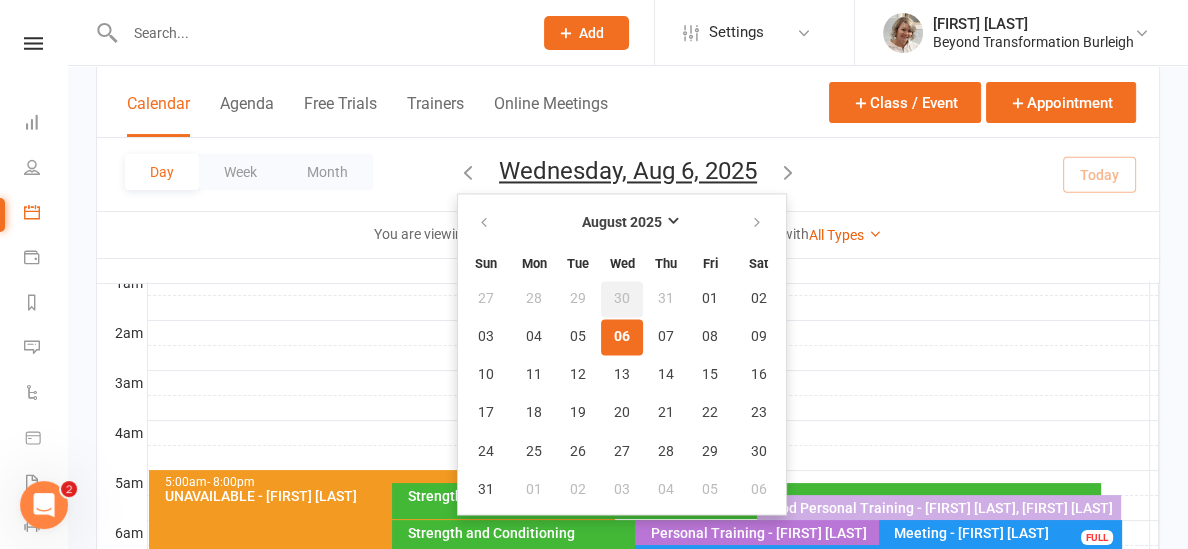 click on "30" at bounding box center (622, 299) 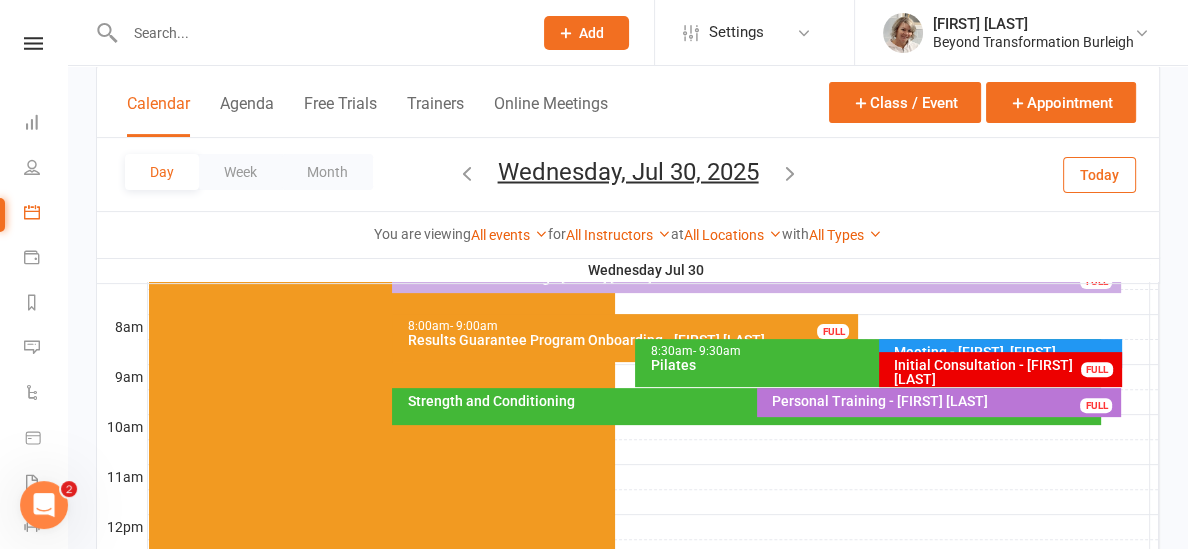 scroll, scrollTop: 500, scrollLeft: 0, axis: vertical 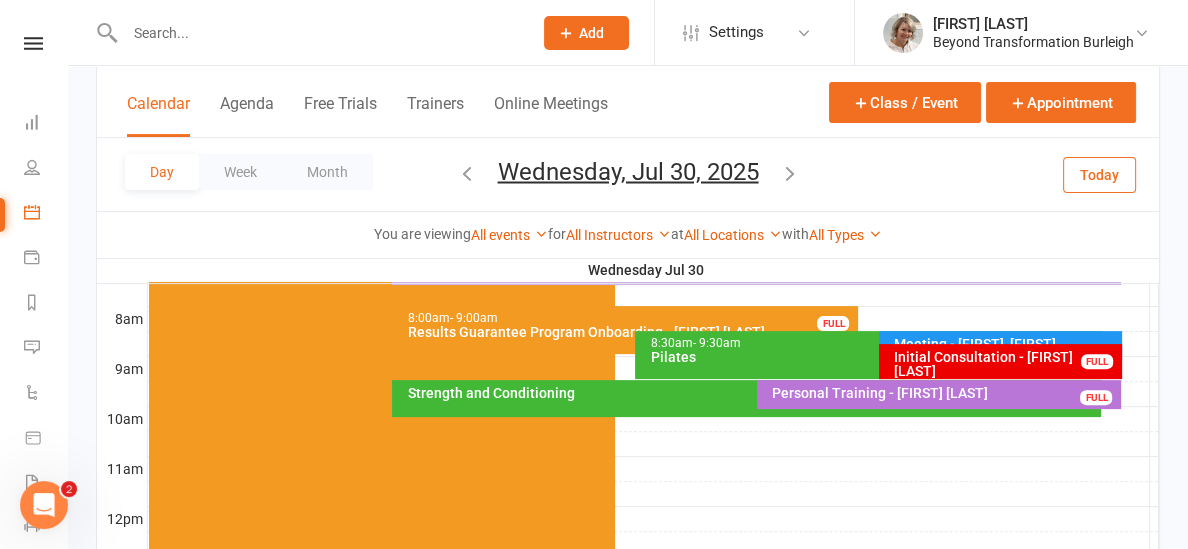 click on "Pilates" at bounding box center [873, 357] 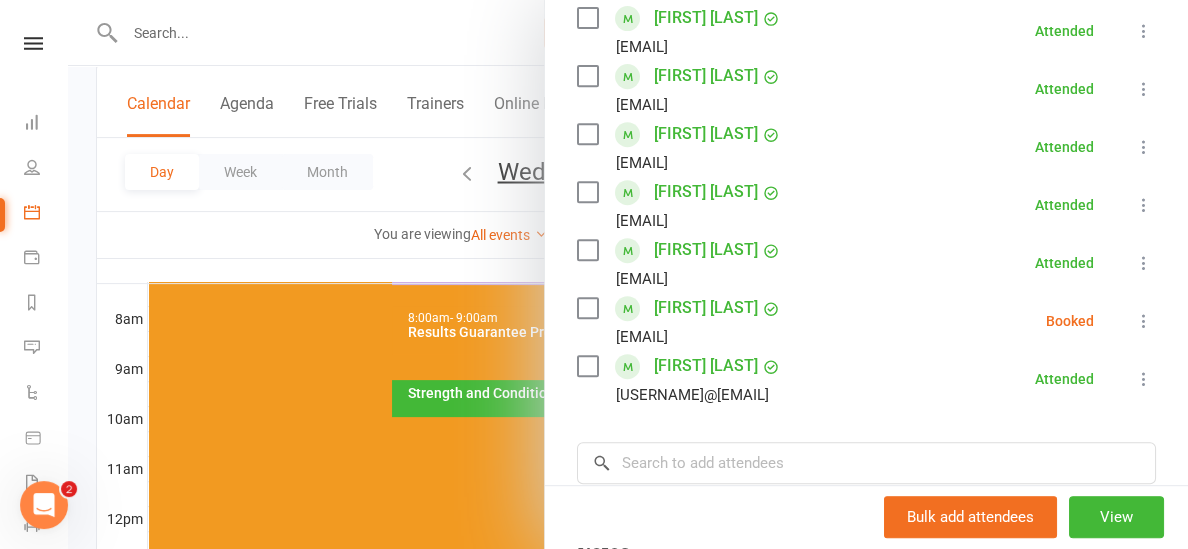 scroll, scrollTop: 777, scrollLeft: 0, axis: vertical 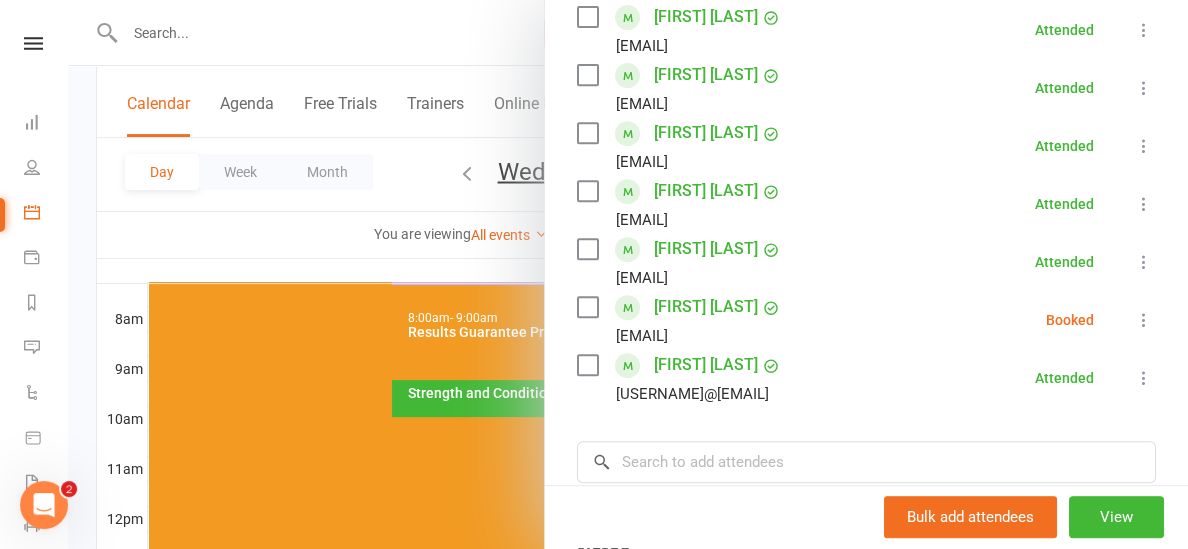 click at bounding box center [1144, 320] 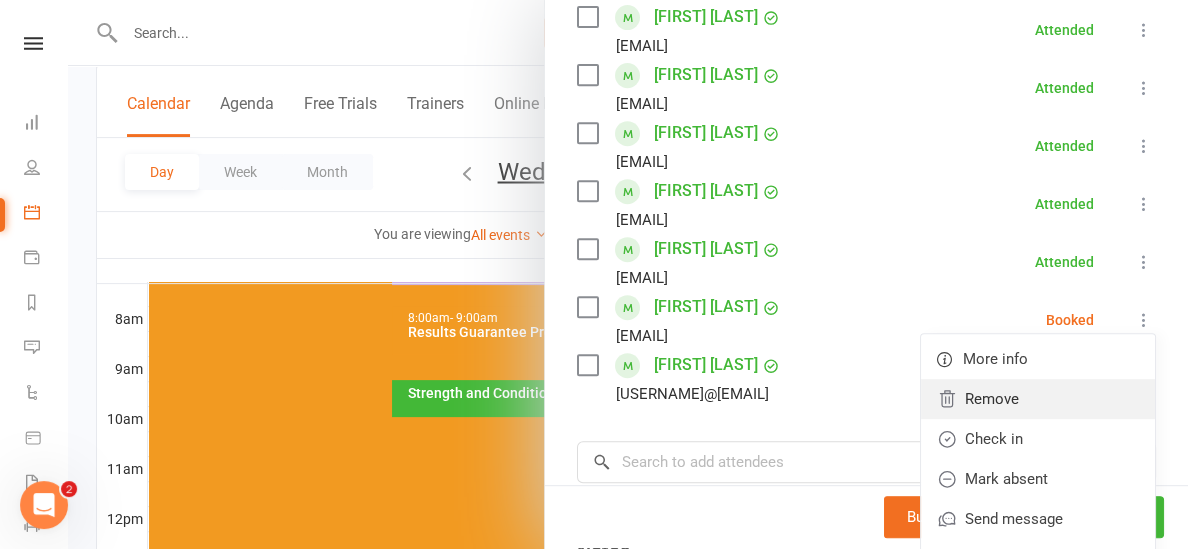 click on "Remove" at bounding box center [1038, 399] 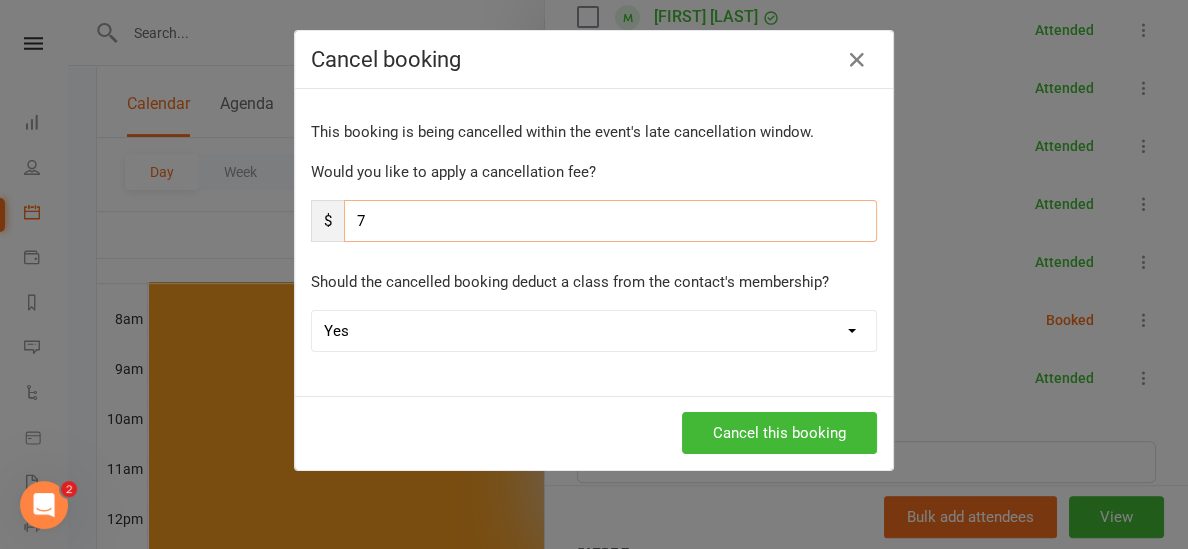 click on "7" at bounding box center (610, 221) 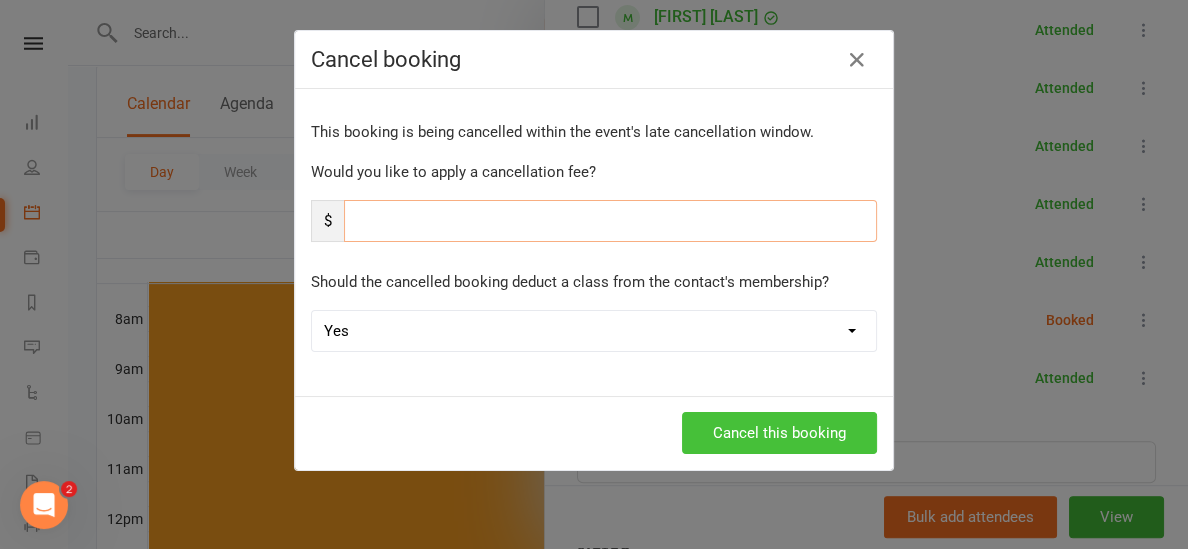 type 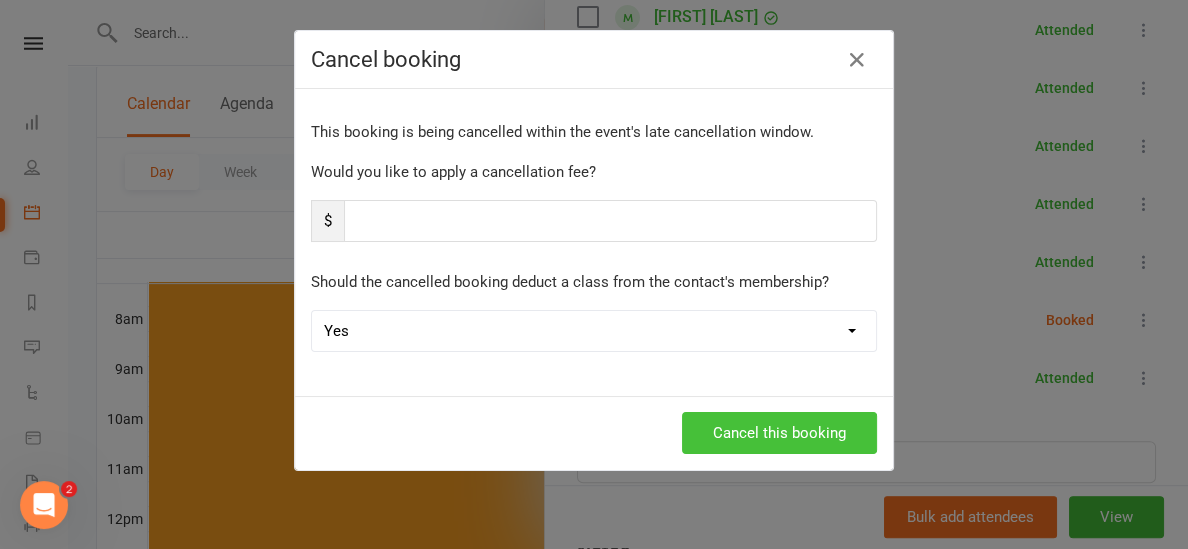 click on "Cancel this booking" at bounding box center [779, 433] 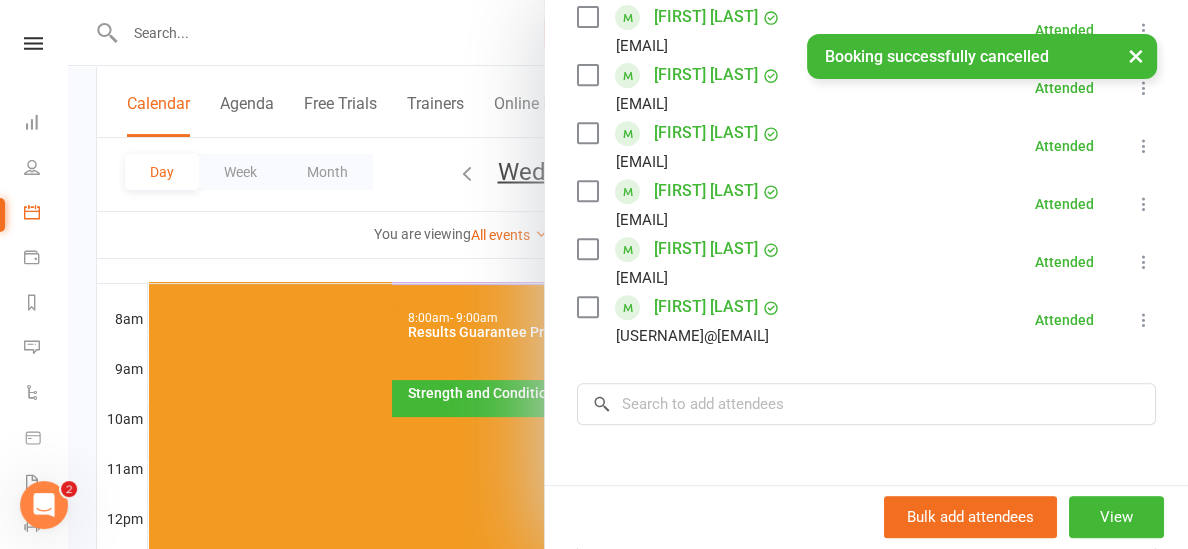 click at bounding box center (628, 274) 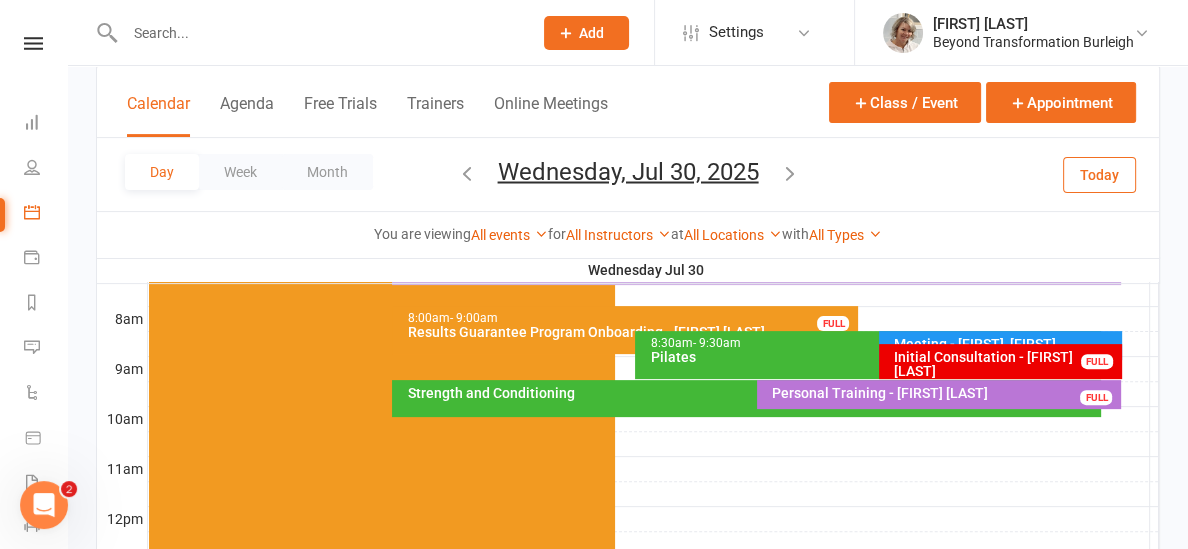 click on "Today" at bounding box center [1099, 174] 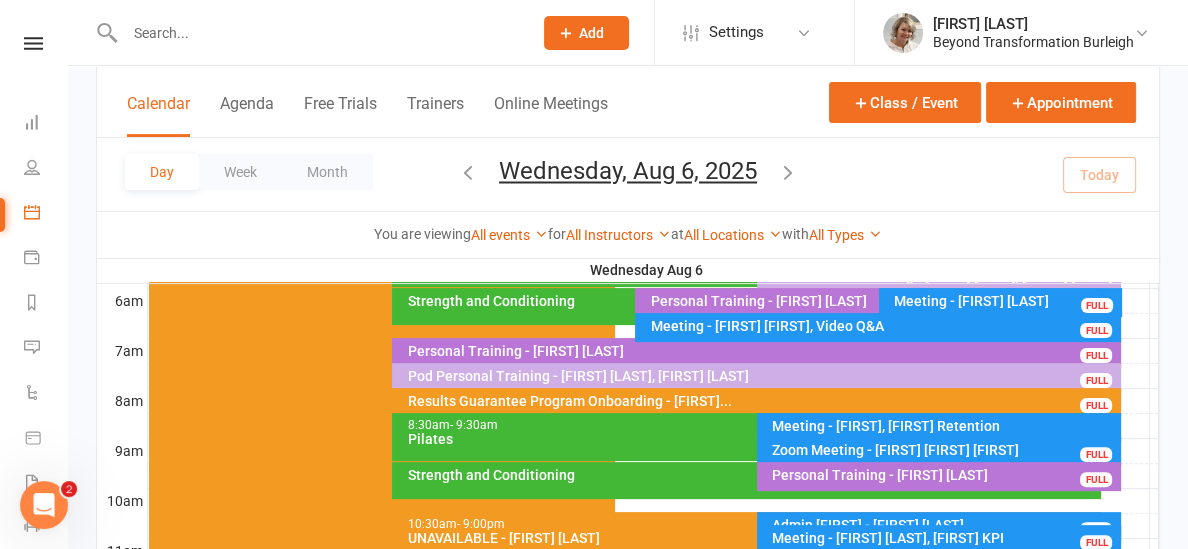 scroll, scrollTop: 415, scrollLeft: 0, axis: vertical 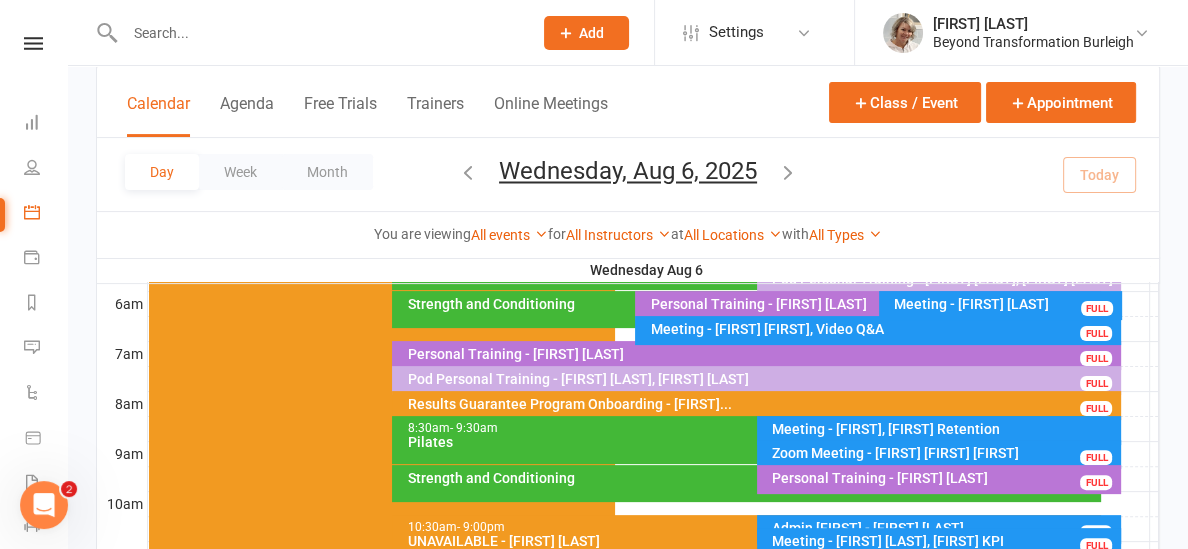 click on "Strength and Conditioning" at bounding box center [751, 478] 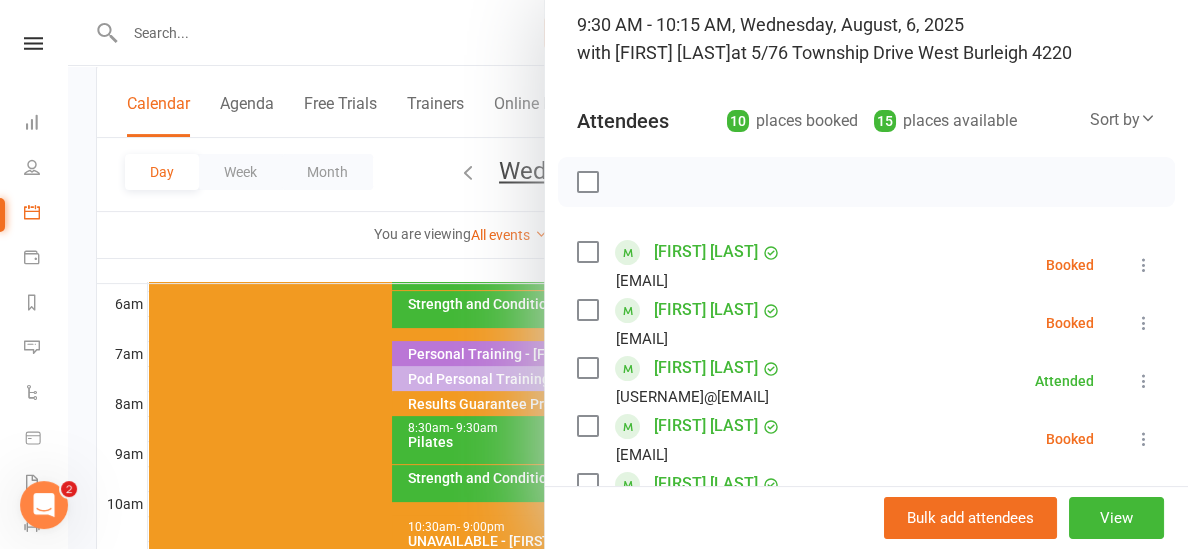 scroll, scrollTop: 120, scrollLeft: 0, axis: vertical 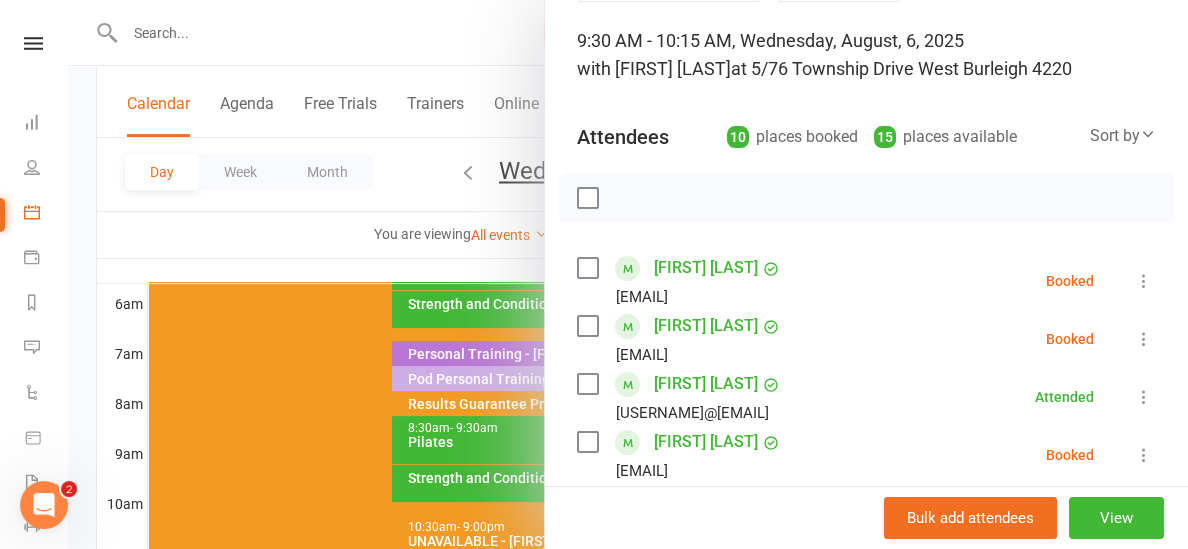 click at bounding box center [628, 274] 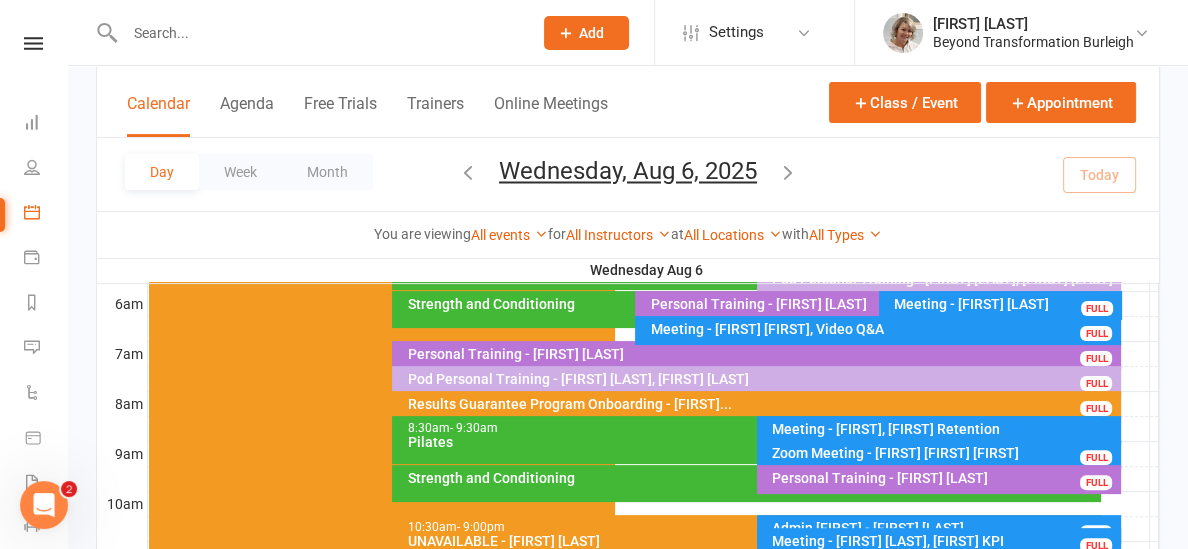 click on "- 9:30am" at bounding box center (473, 428) 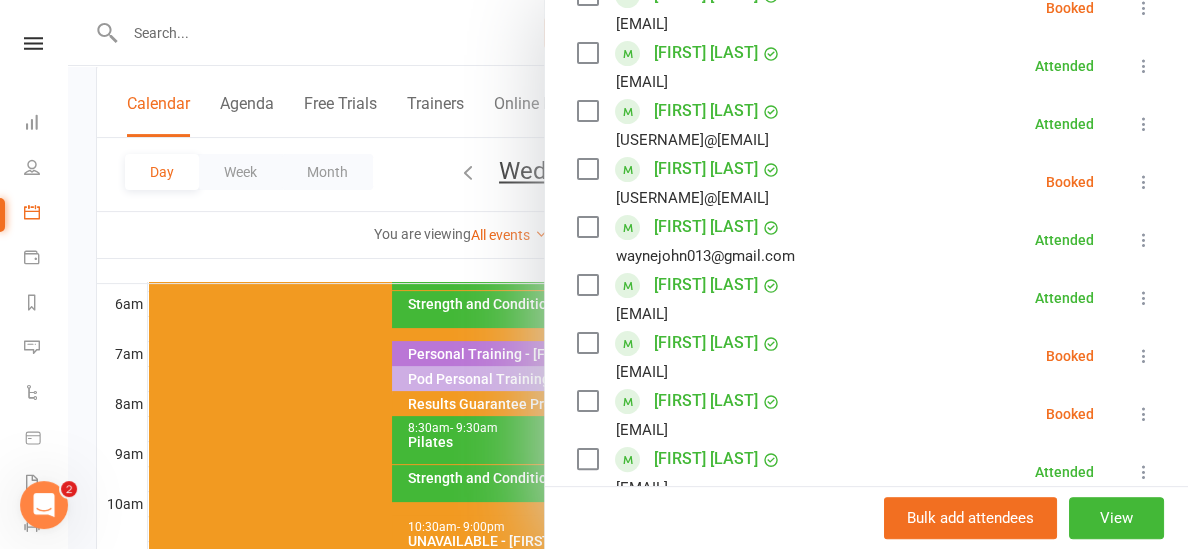 scroll, scrollTop: 413, scrollLeft: 0, axis: vertical 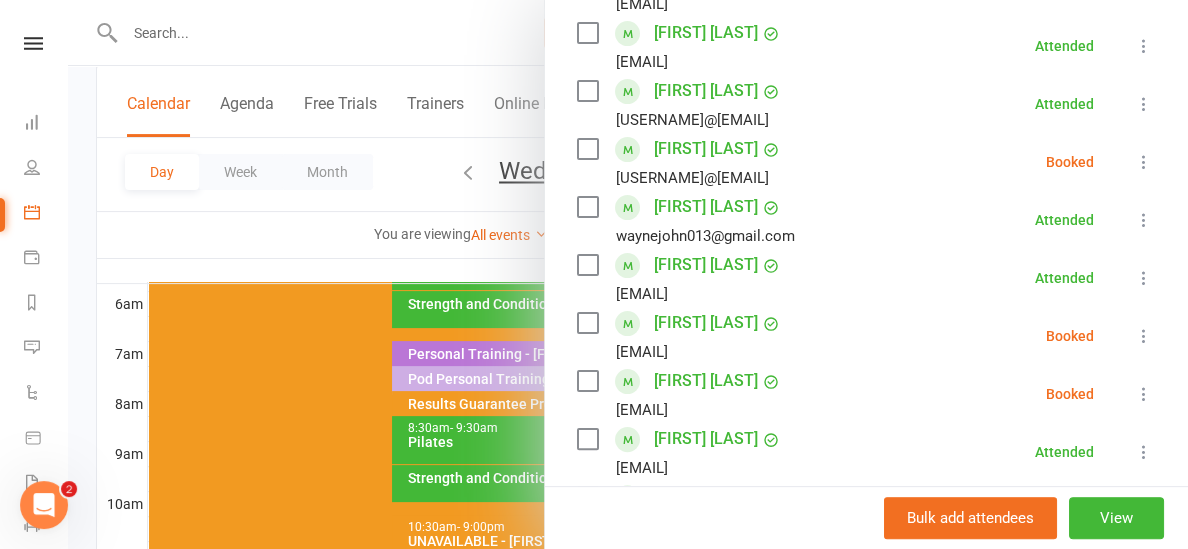 click at bounding box center [1144, 394] 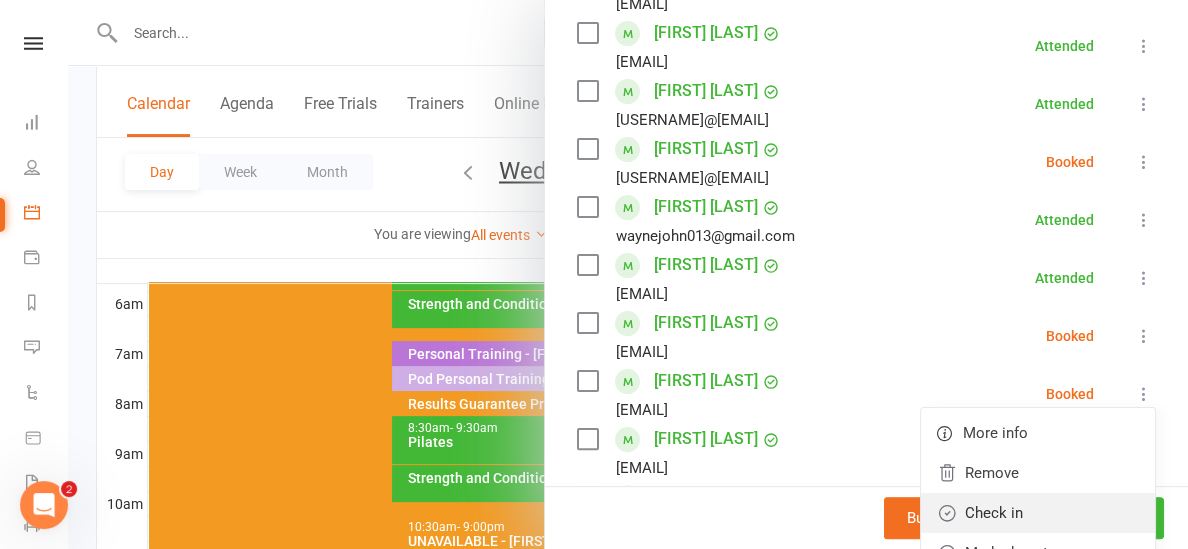 click on "Check in" at bounding box center (1038, 513) 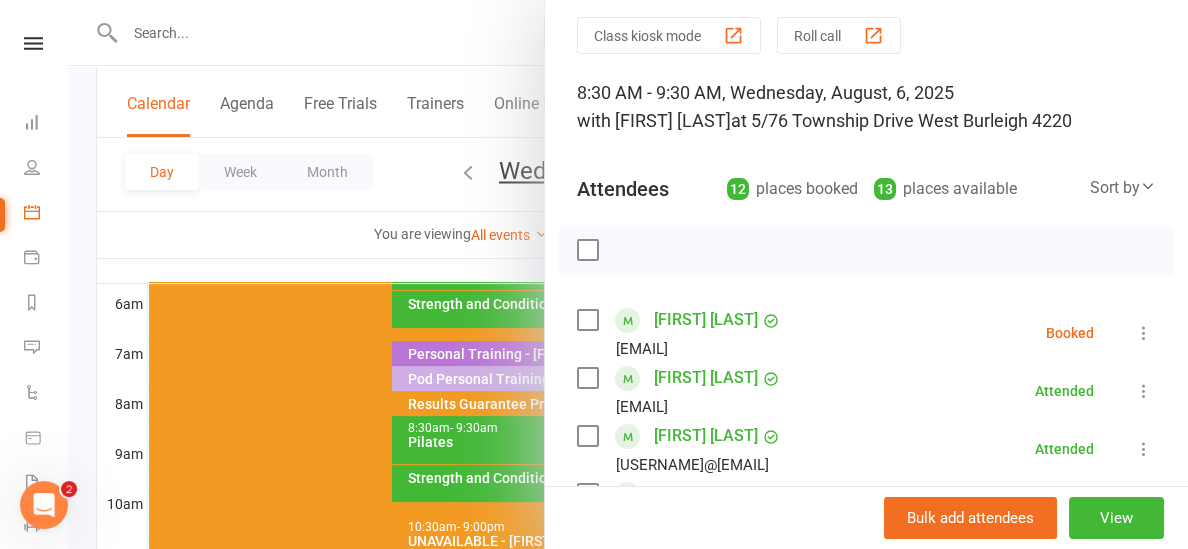 scroll, scrollTop: 0, scrollLeft: 0, axis: both 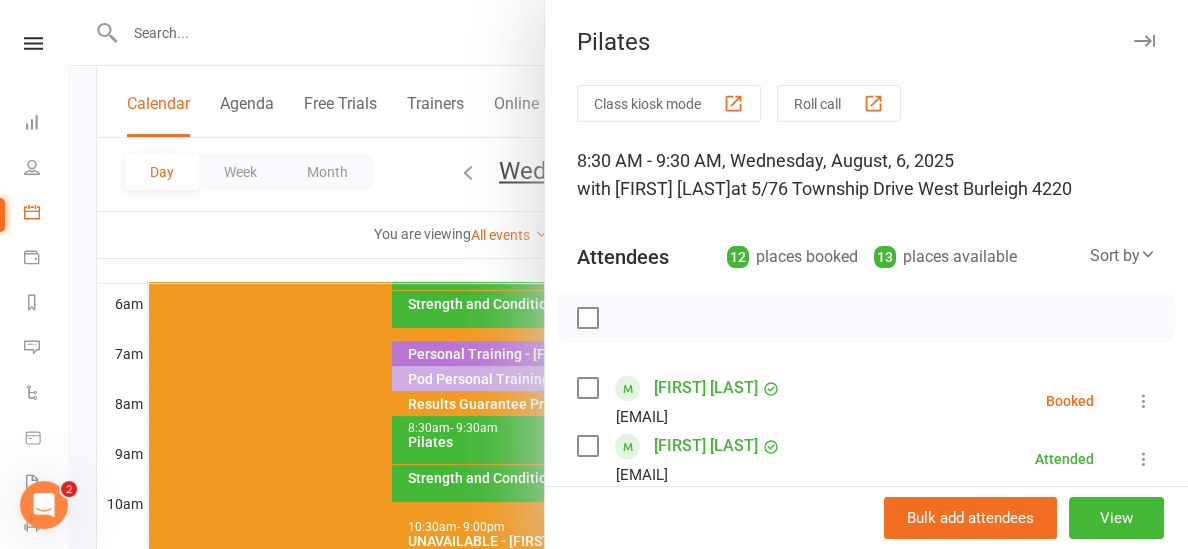 click at bounding box center [1144, 401] 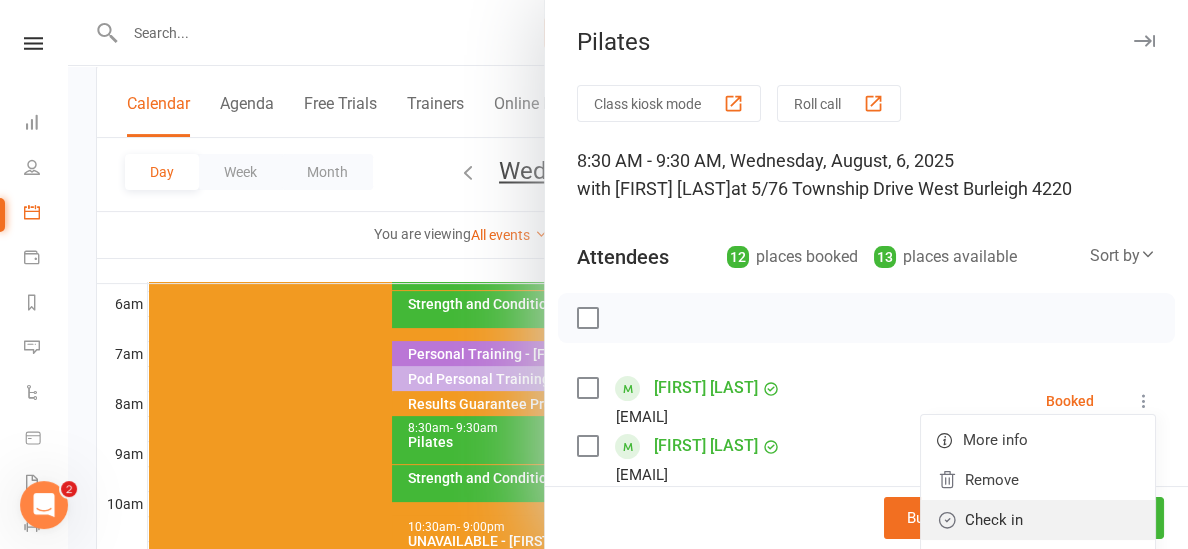 click on "Check in" at bounding box center (1038, 520) 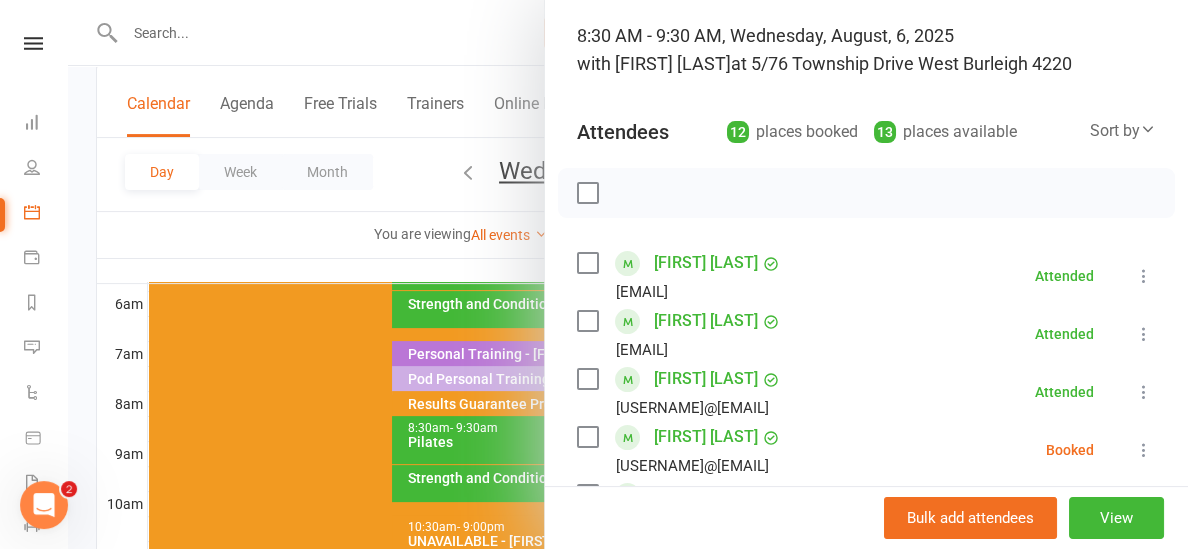 scroll, scrollTop: 0, scrollLeft: 0, axis: both 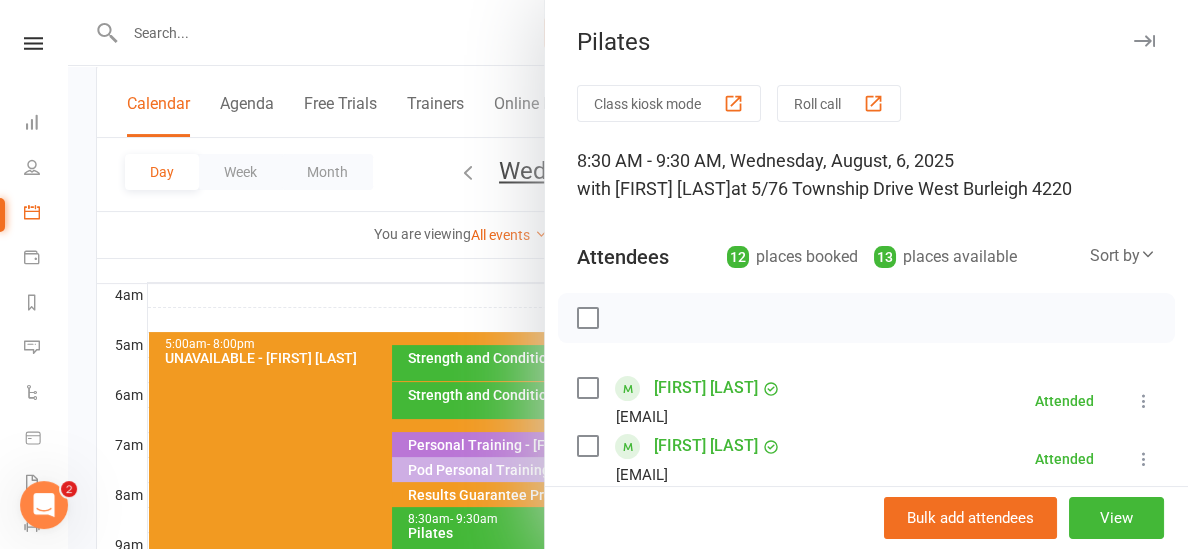 click at bounding box center [628, 274] 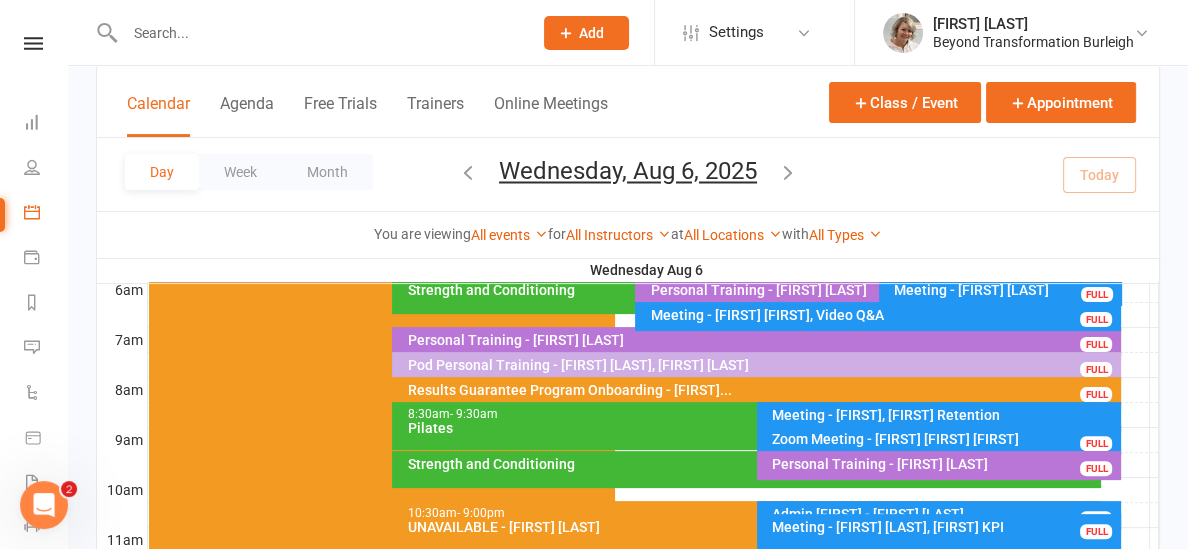 scroll, scrollTop: 462, scrollLeft: 0, axis: vertical 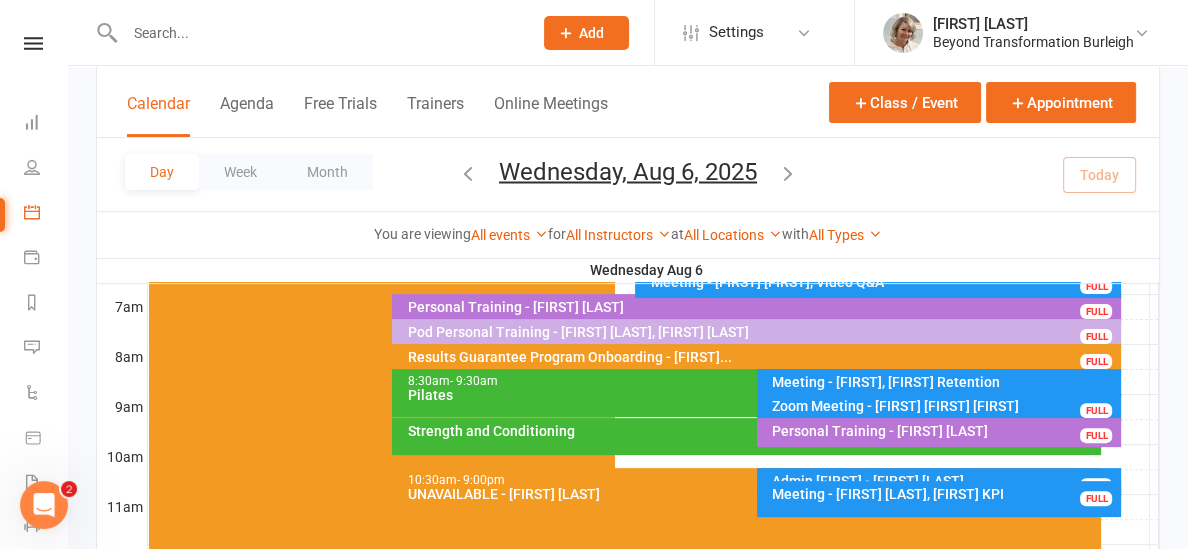 click on "Strength and Conditioning" at bounding box center [751, 431] 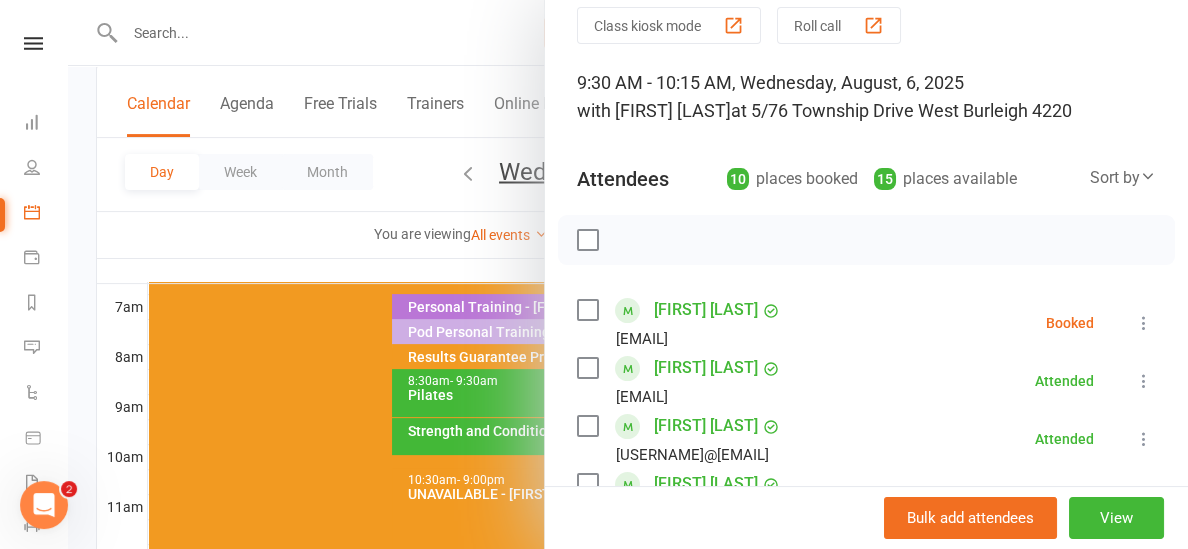 scroll, scrollTop: 84, scrollLeft: 0, axis: vertical 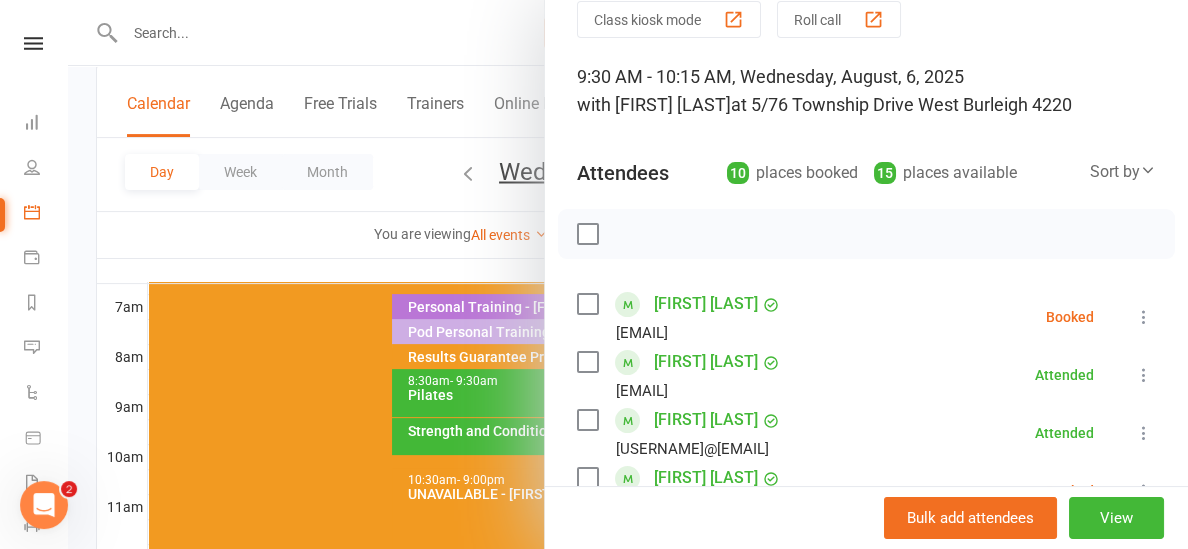 click at bounding box center [1144, 317] 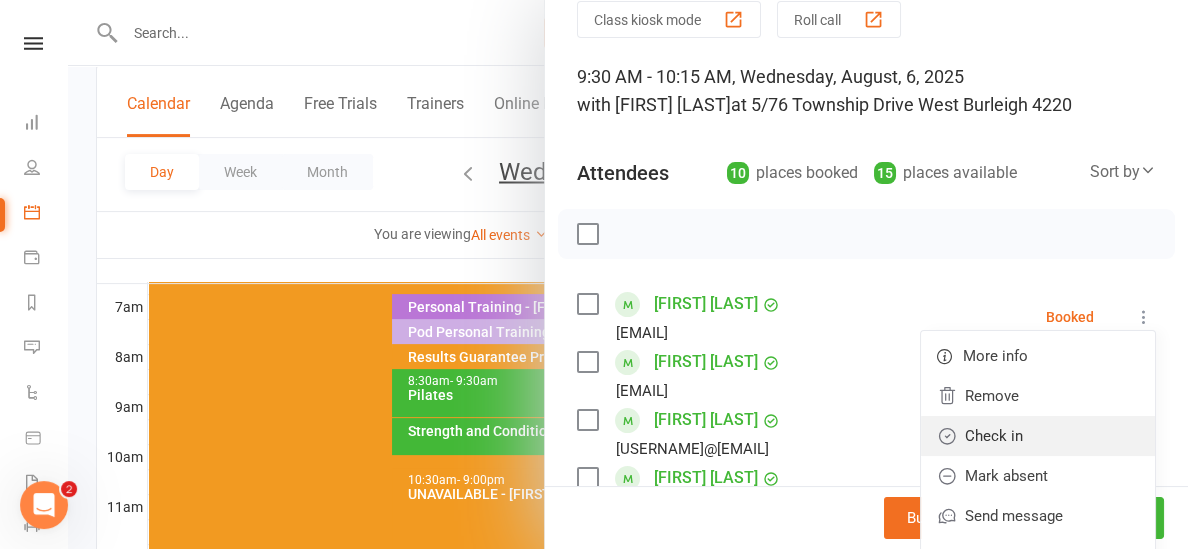 click on "Check in" at bounding box center [1038, 436] 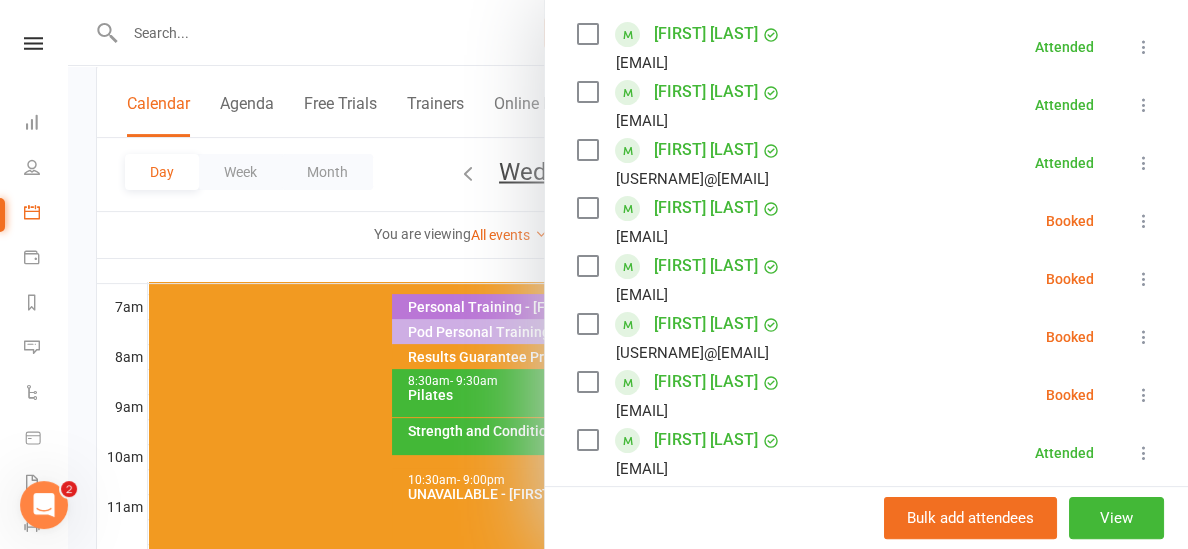 scroll, scrollTop: 365, scrollLeft: 0, axis: vertical 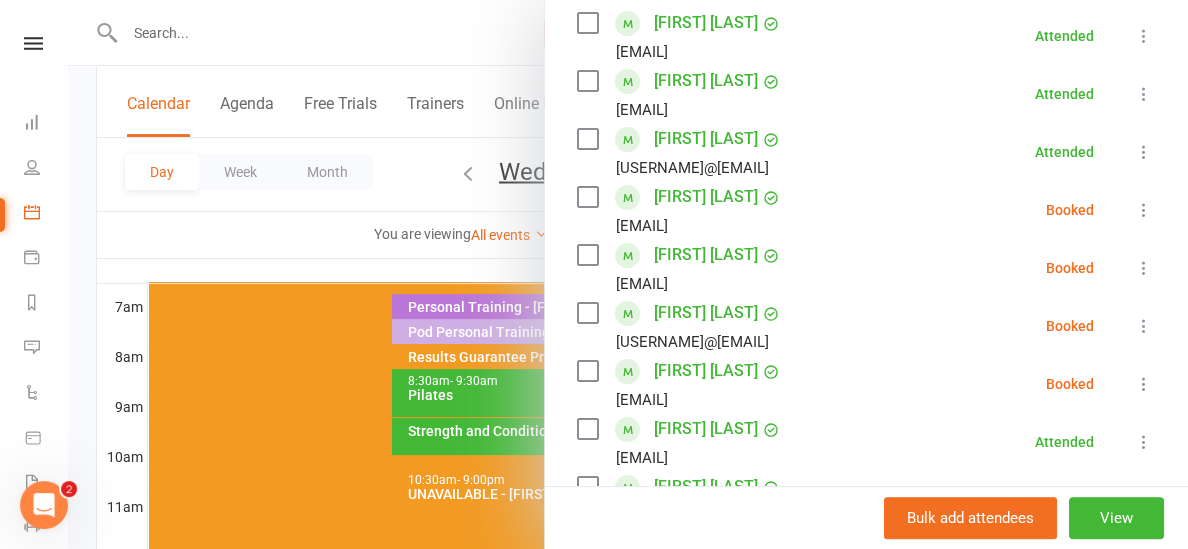 click at bounding box center (1144, 384) 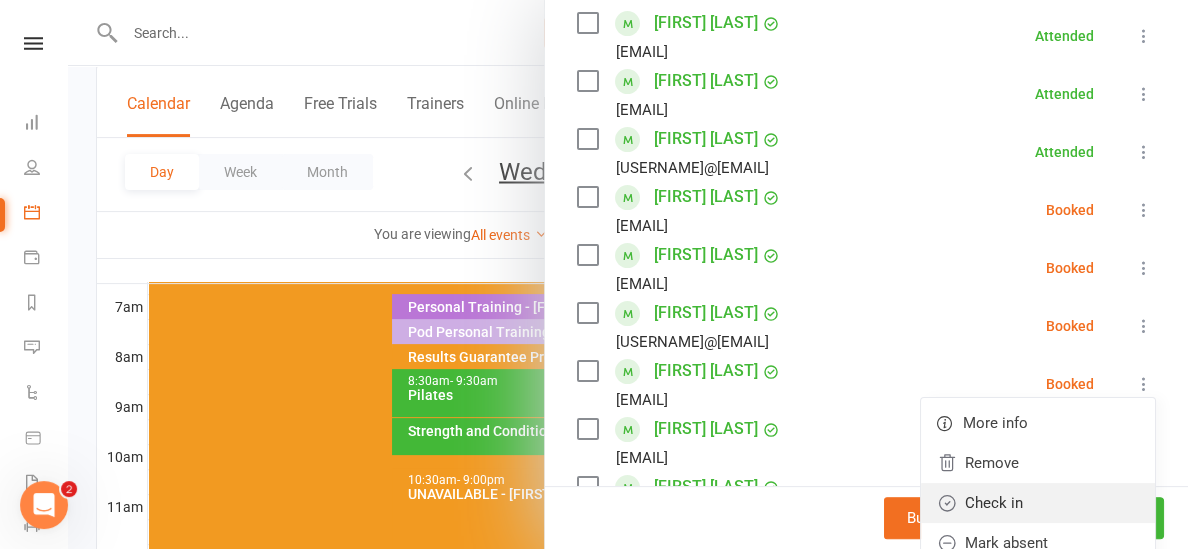 click on "Check in" at bounding box center [1038, 503] 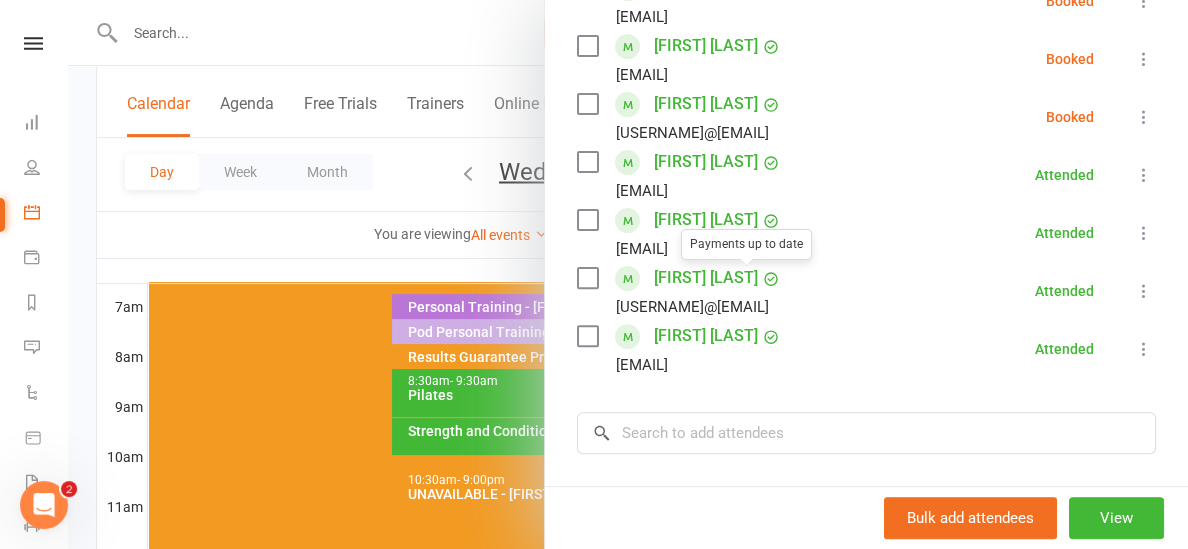 scroll, scrollTop: 546, scrollLeft: 0, axis: vertical 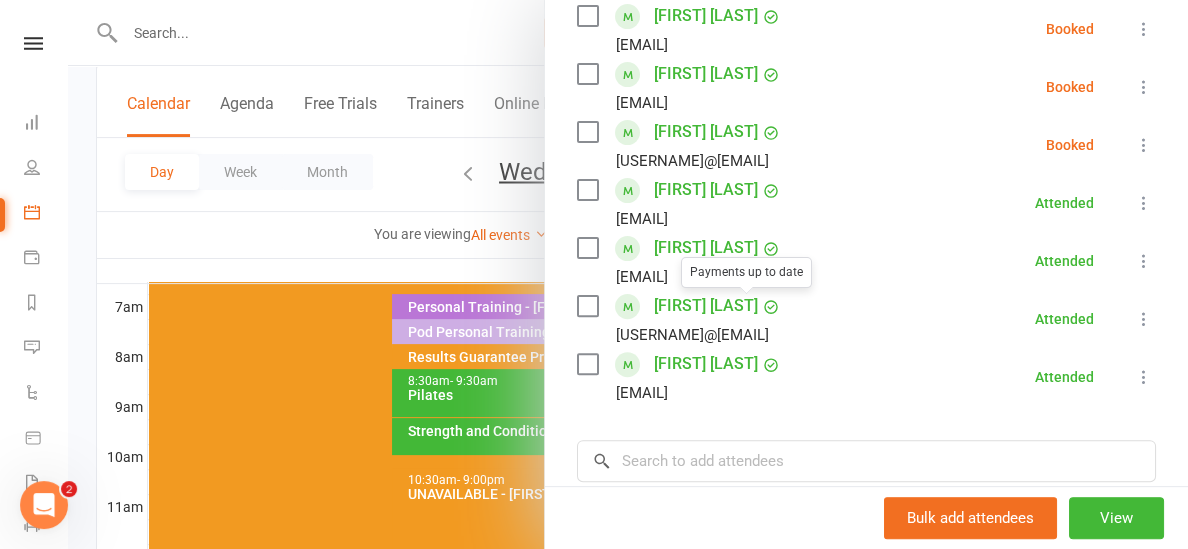 click at bounding box center (628, 274) 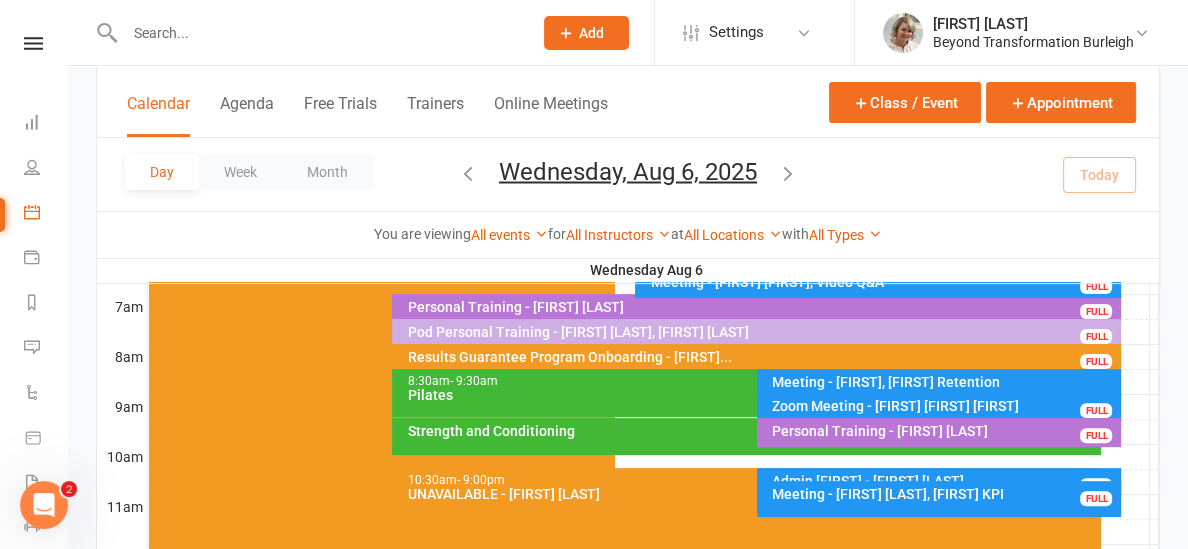 click on "8:30am  - 9:30am" at bounding box center (751, 381) 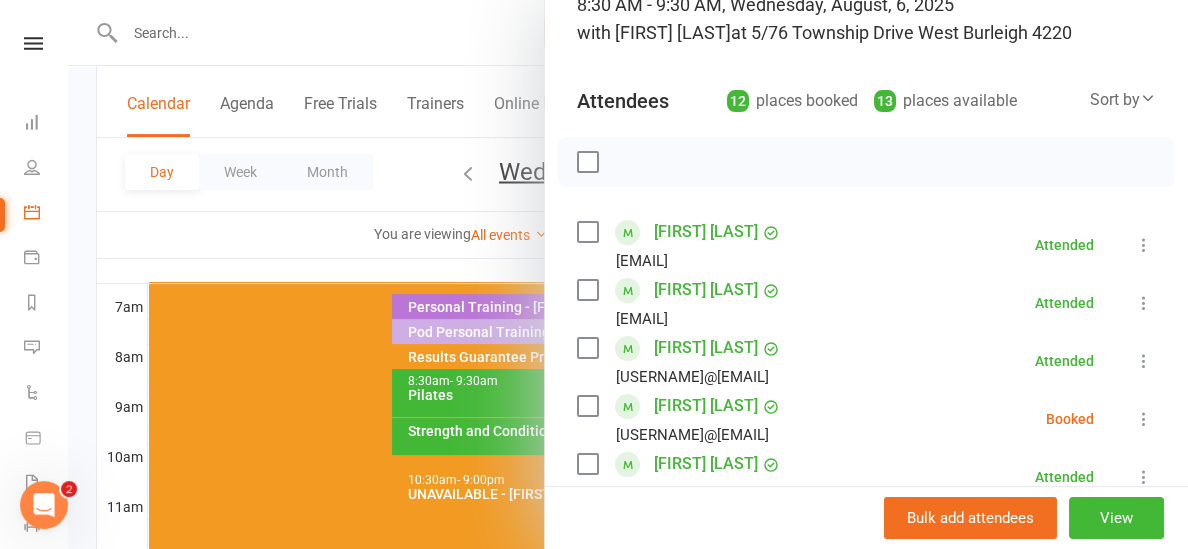 scroll, scrollTop: 162, scrollLeft: 0, axis: vertical 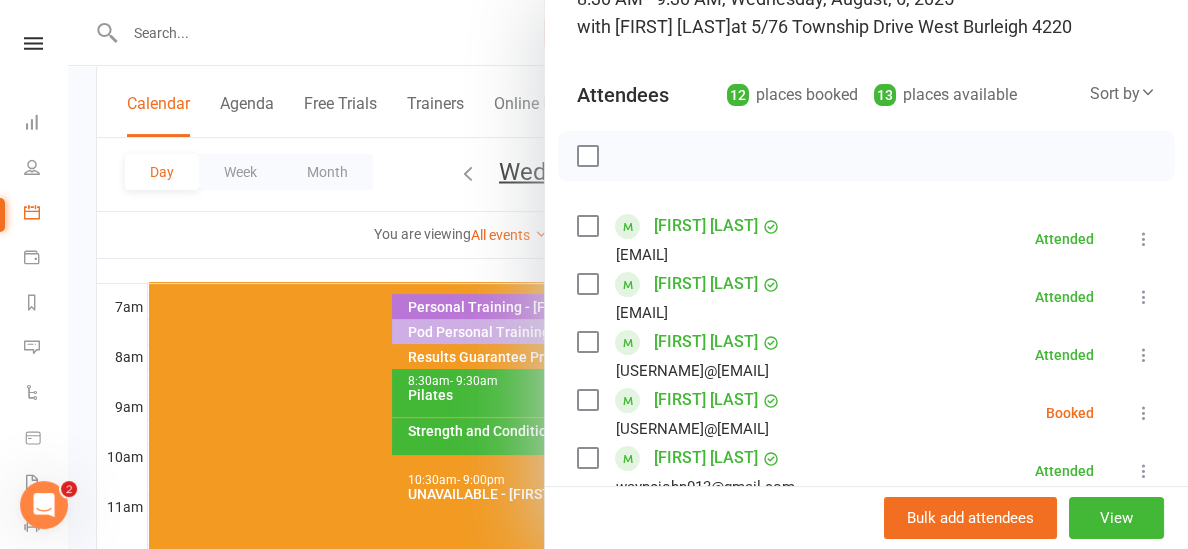 click at bounding box center [1144, 413] 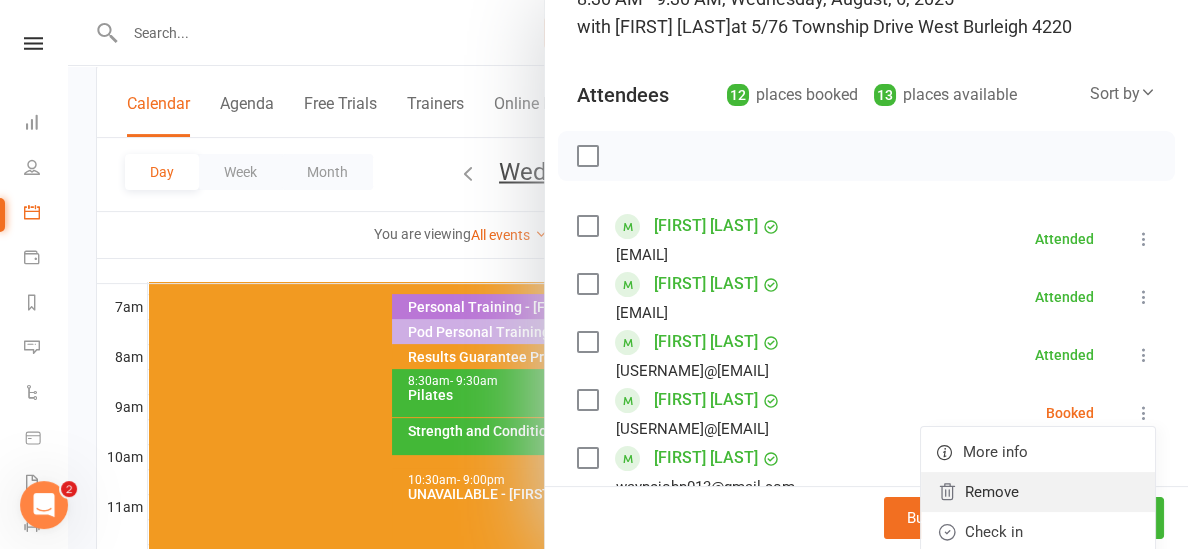 click on "Remove" at bounding box center (1038, 492) 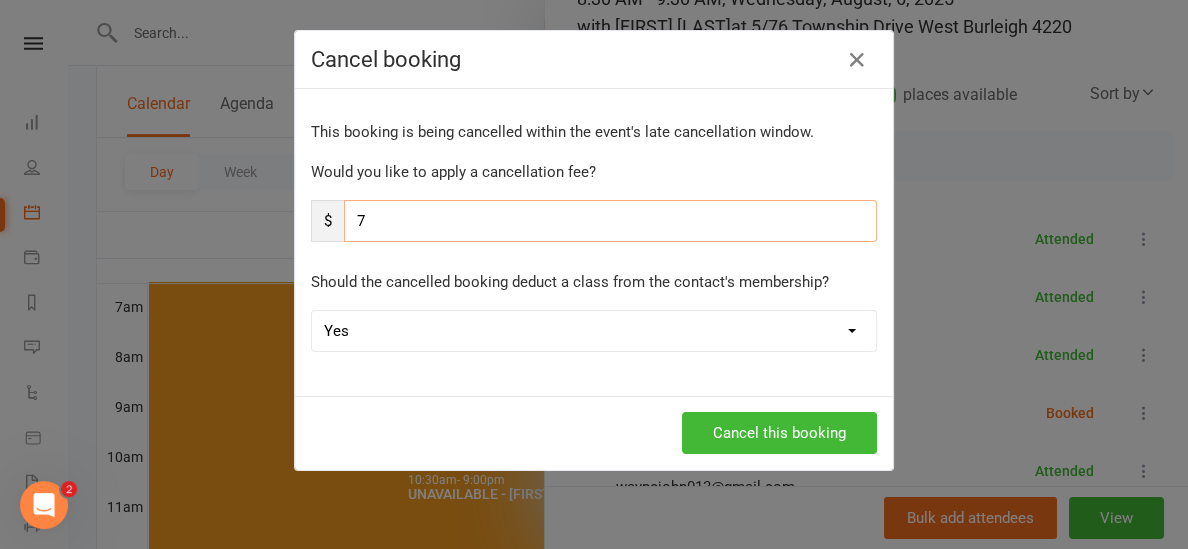 click on "7" at bounding box center [610, 221] 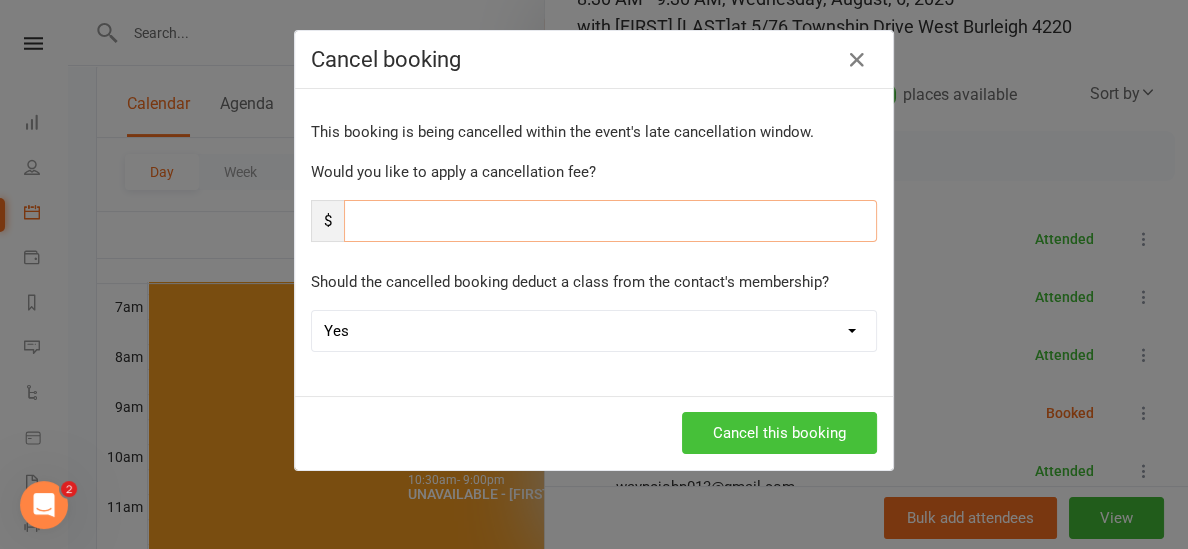 type 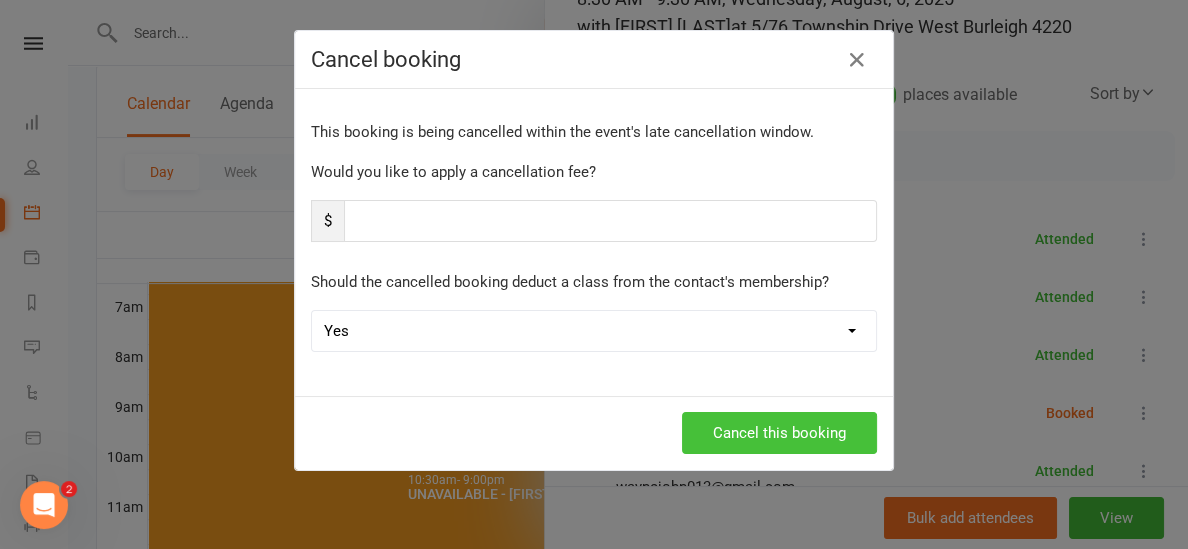 click on "Cancel this booking" at bounding box center [779, 433] 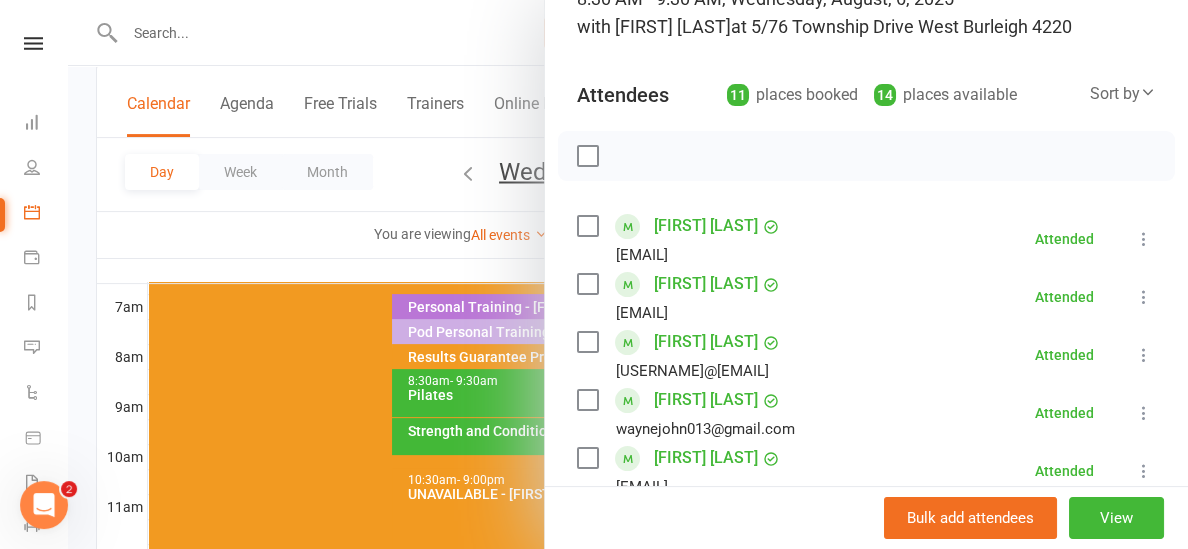 click at bounding box center (628, 274) 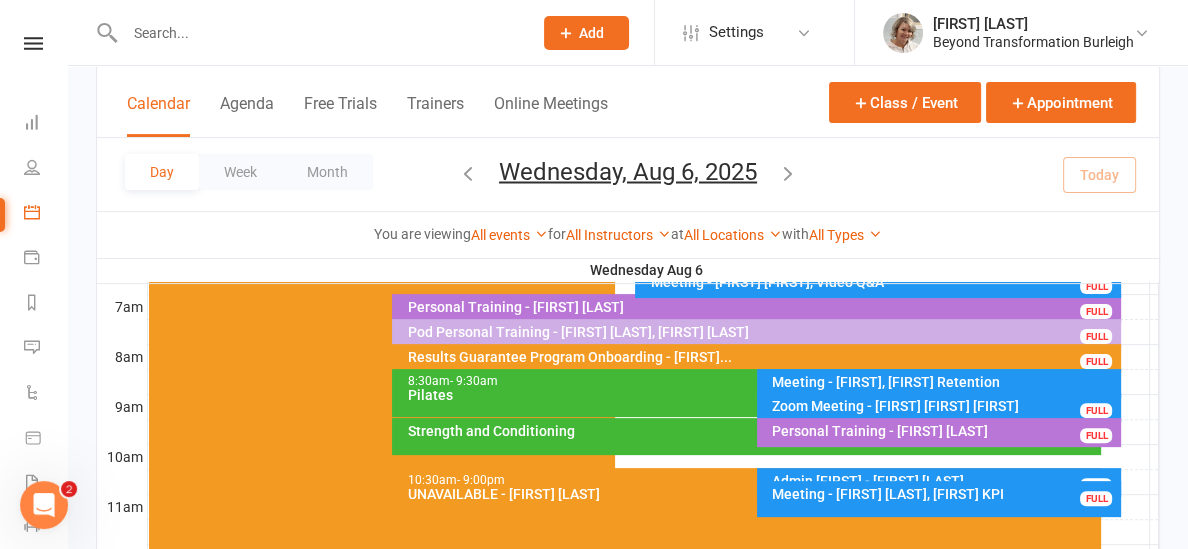 click at bounding box center (318, 33) 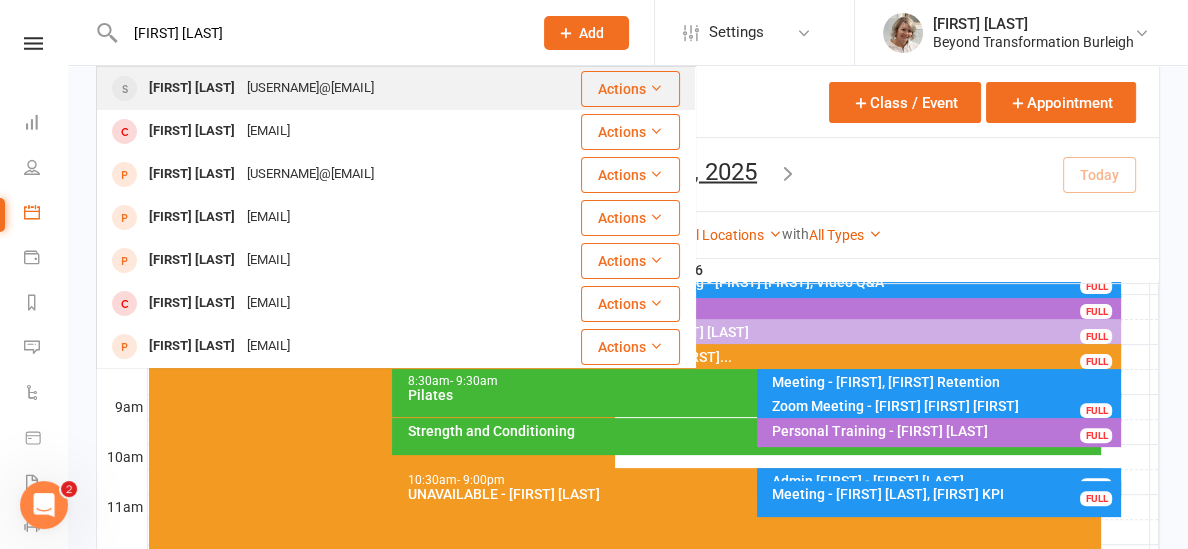 type on "[FIRST] [LAST]" 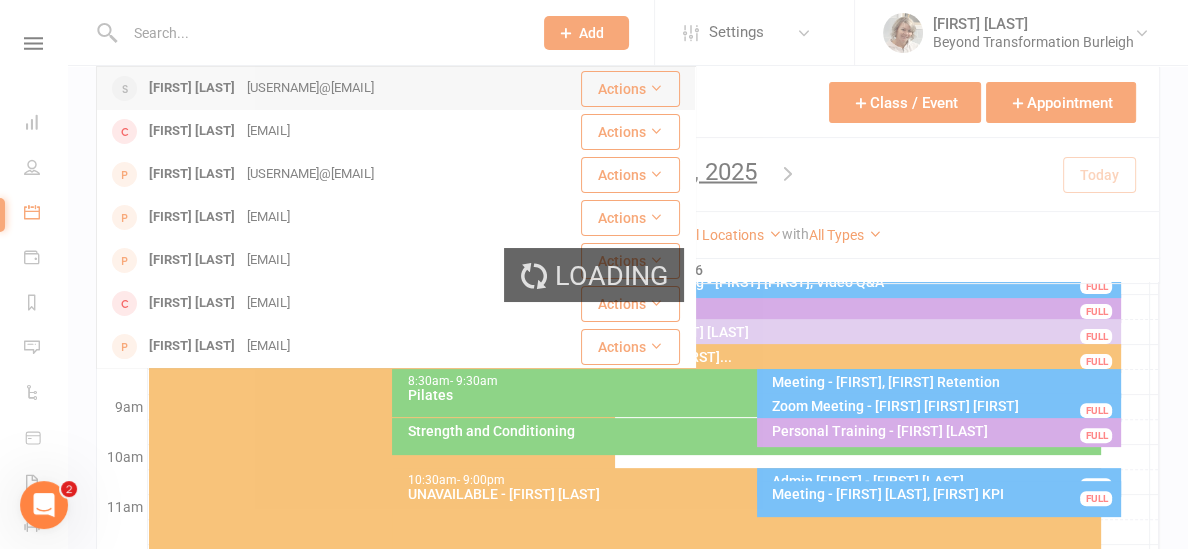 click on "Loading" at bounding box center (594, 274) 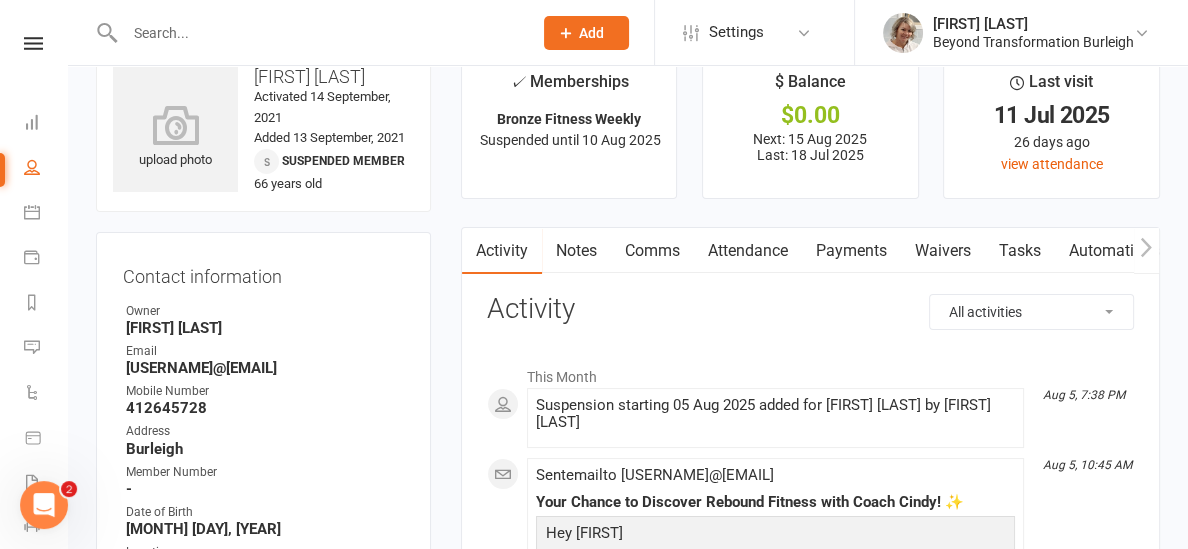 scroll, scrollTop: 0, scrollLeft: 0, axis: both 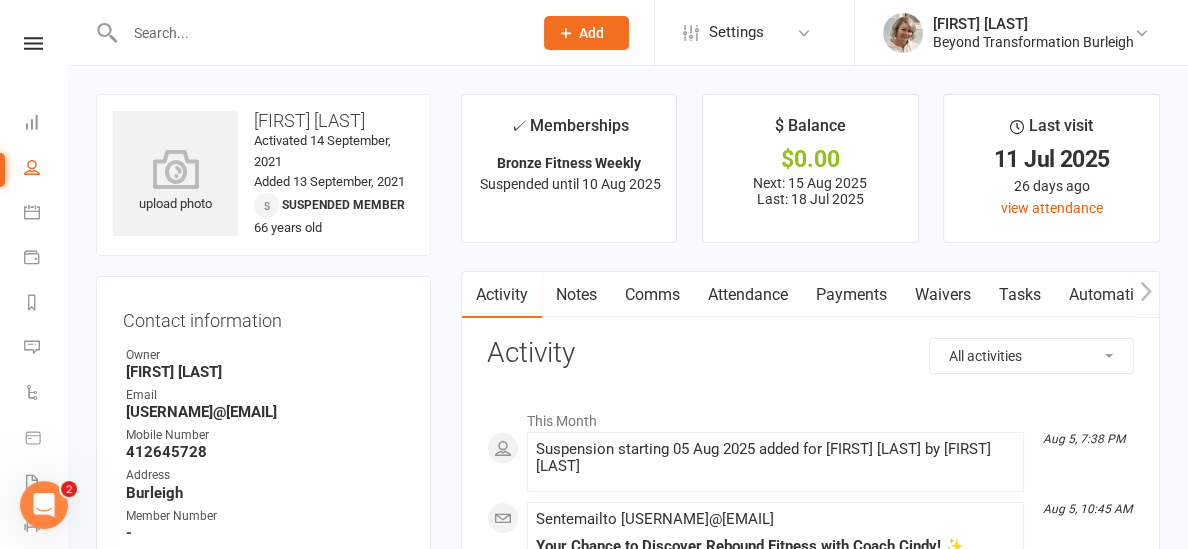 click at bounding box center (318, 33) 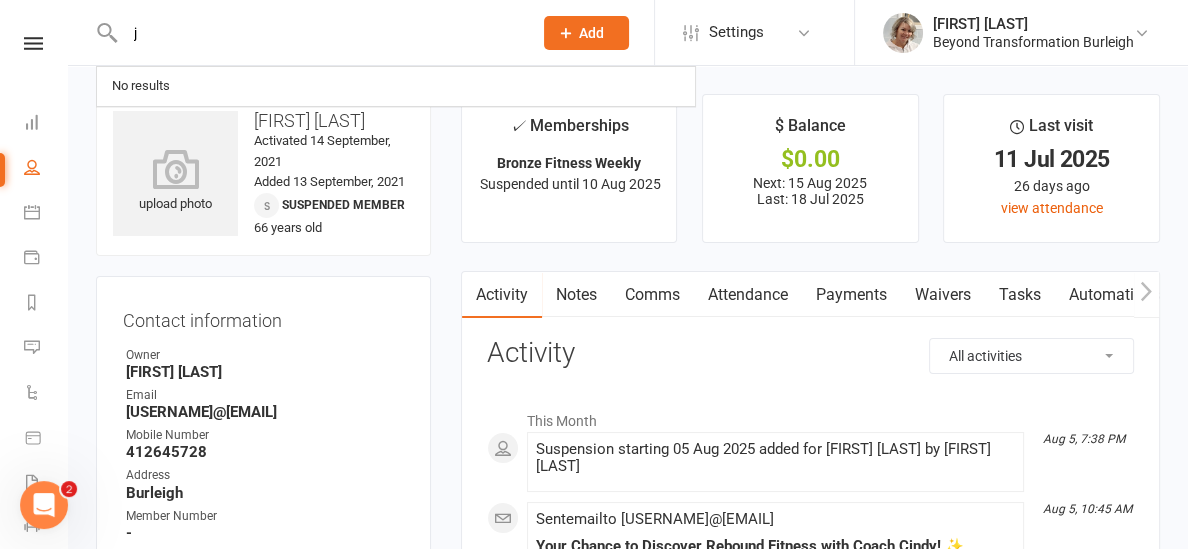 click on "j" at bounding box center [318, 33] 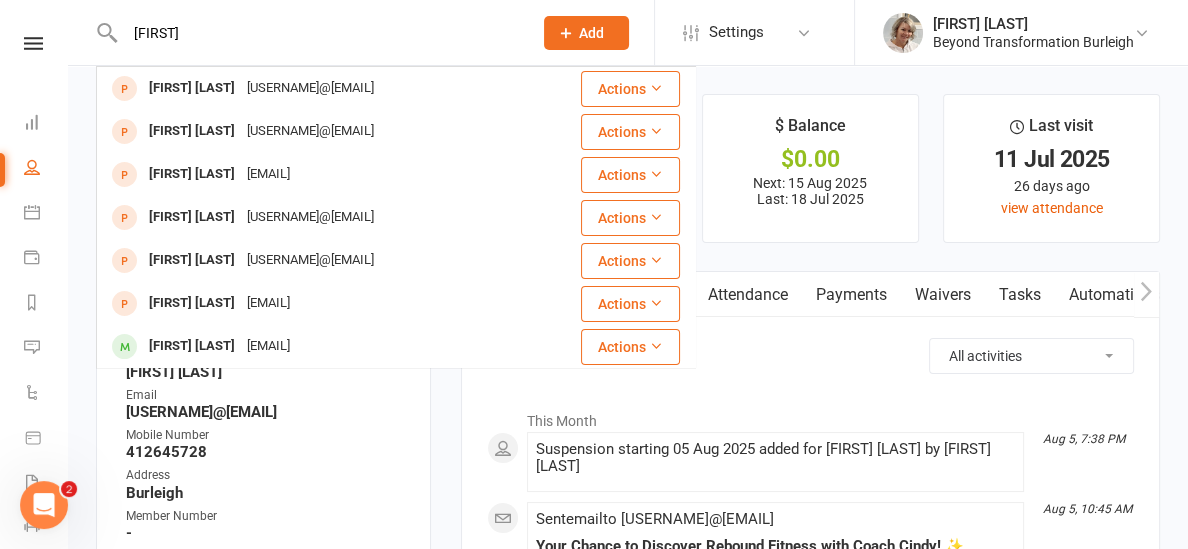 type on "[FIRST]" 